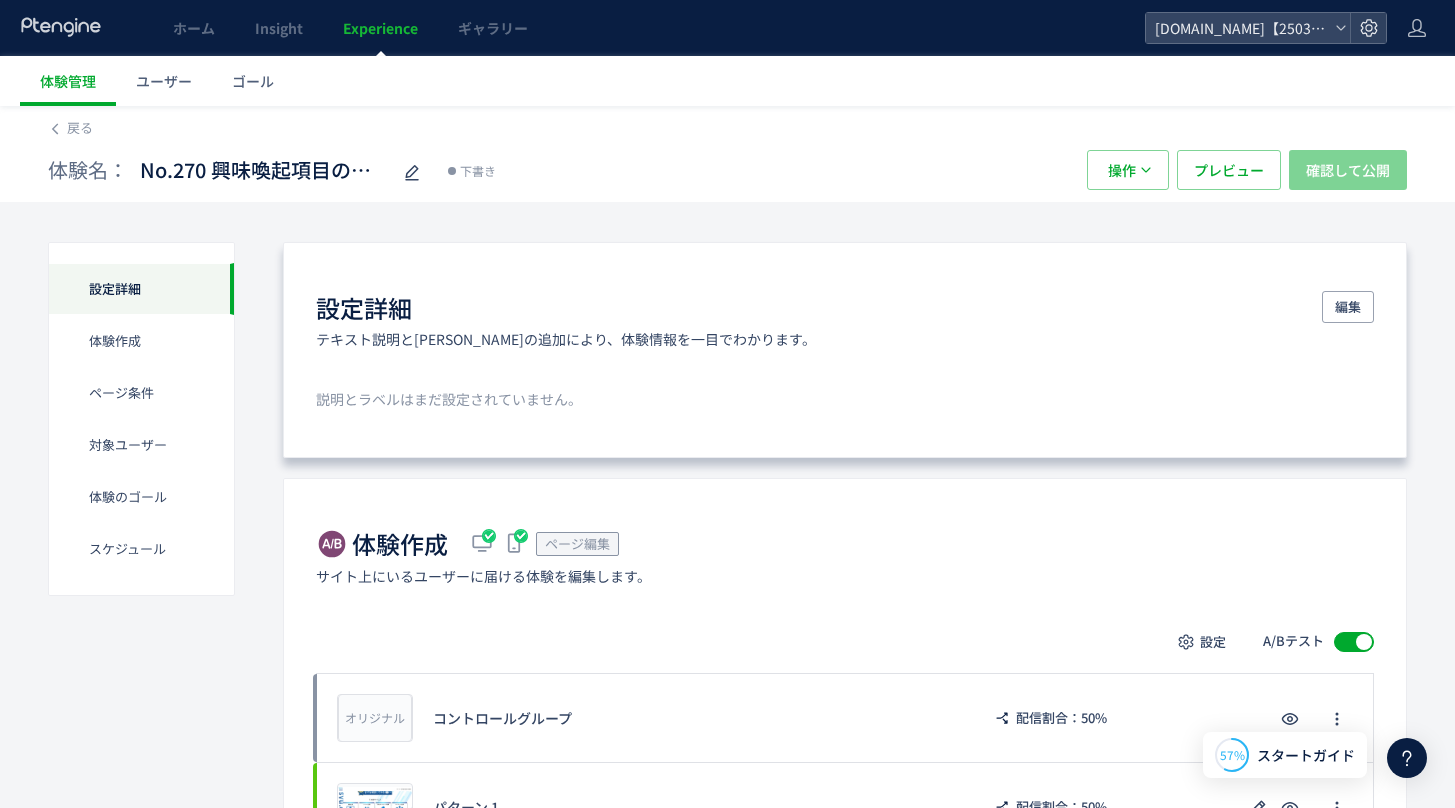 scroll, scrollTop: 0, scrollLeft: 0, axis: both 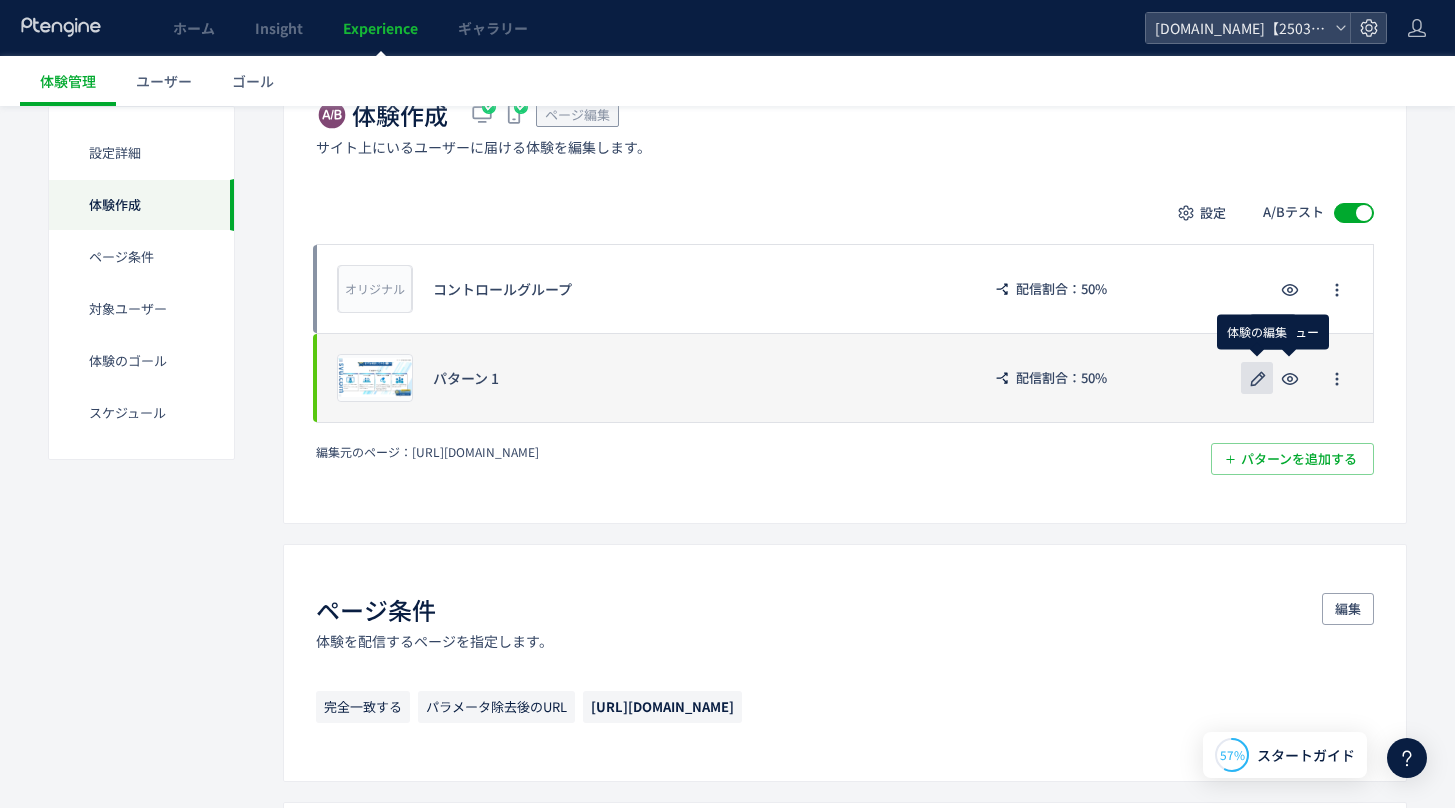 click 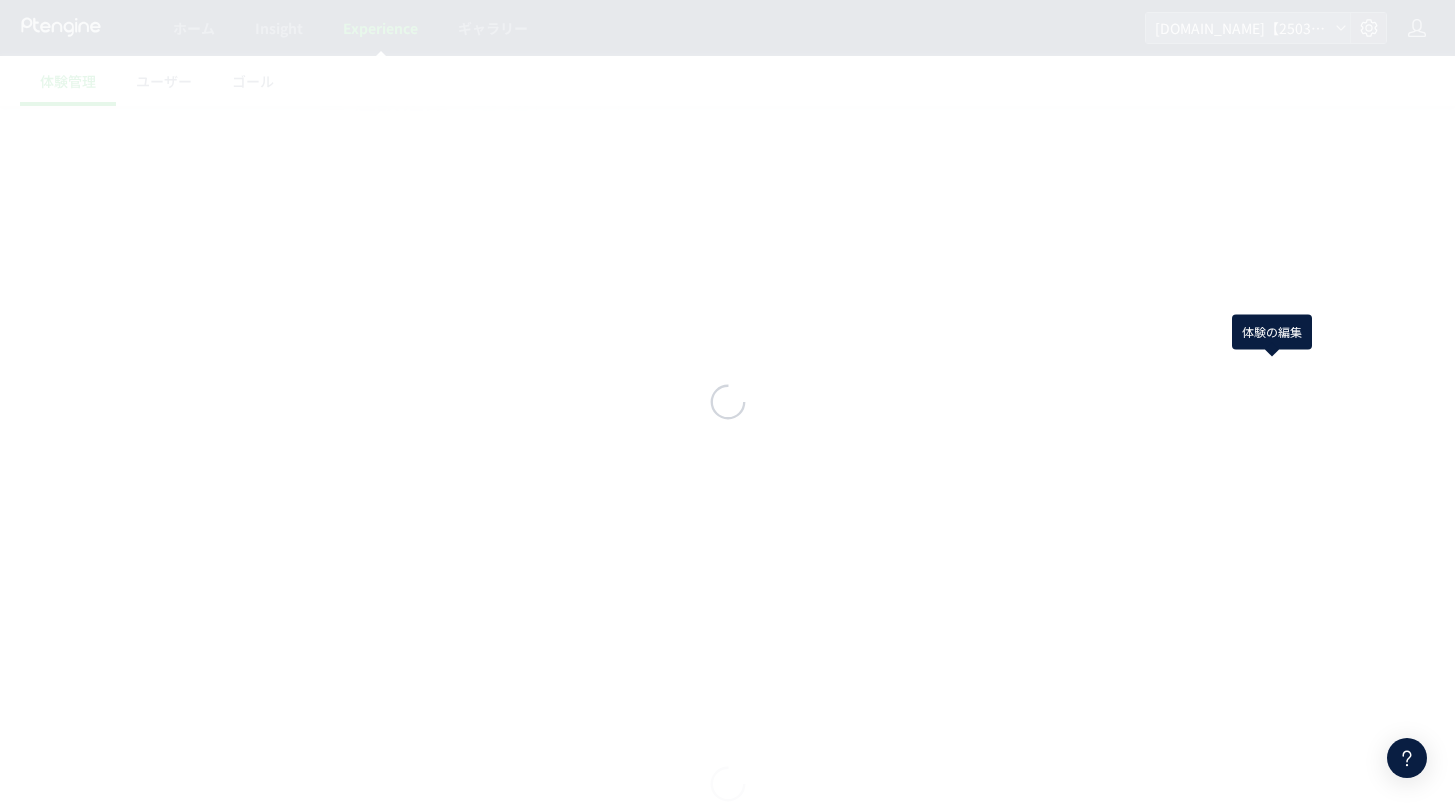 scroll, scrollTop: 0, scrollLeft: 0, axis: both 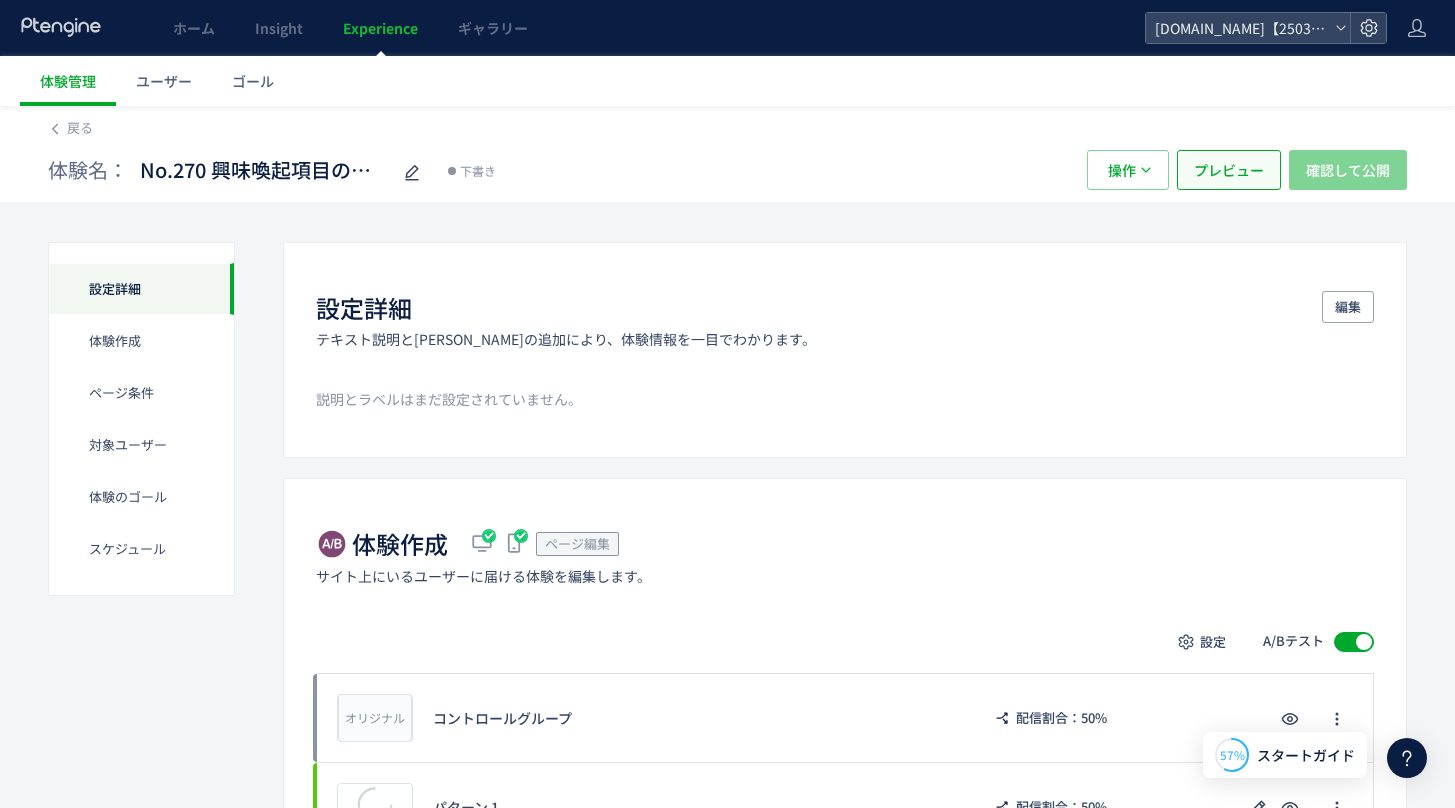 click on "プレビュー" at bounding box center (1229, 170) 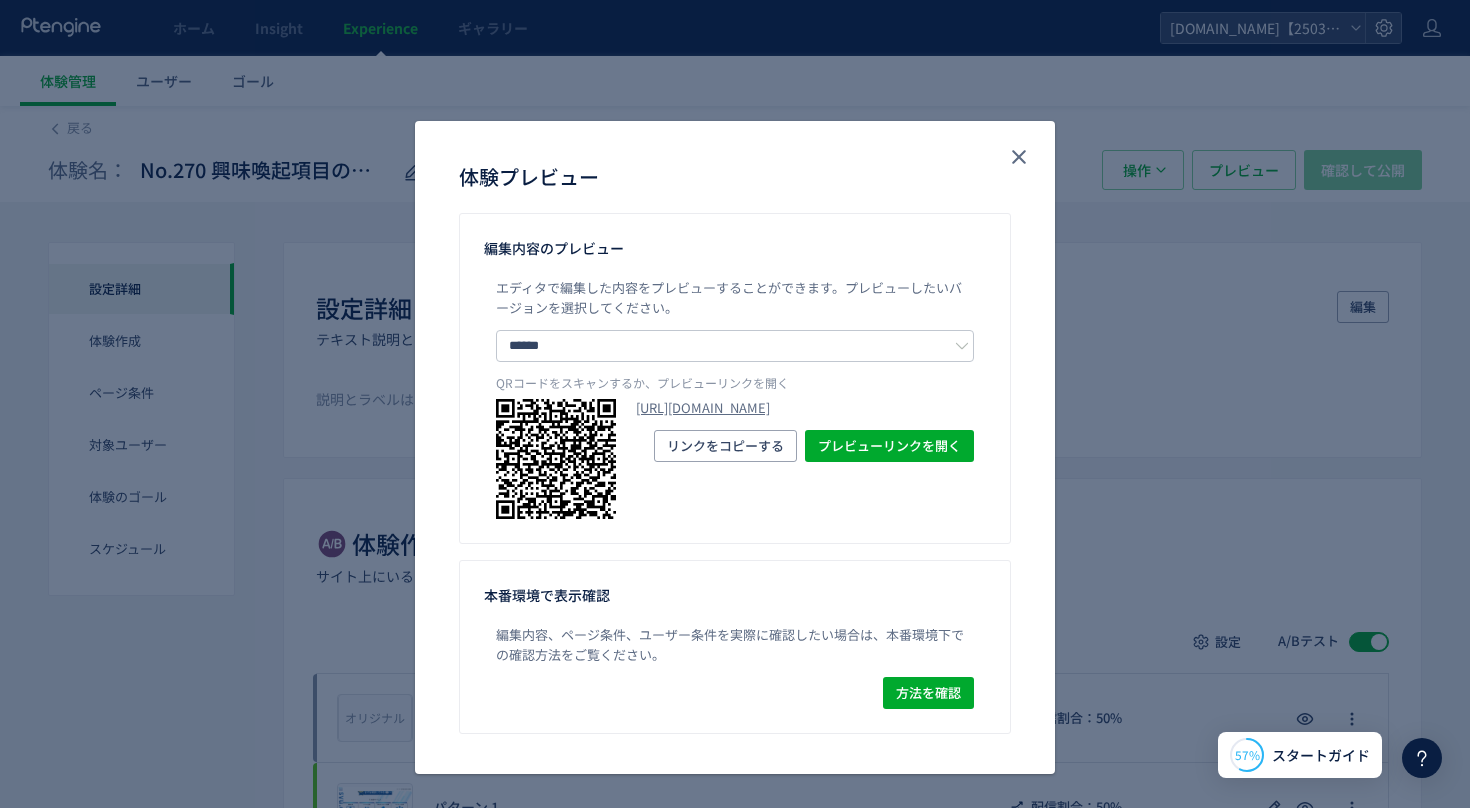 click on "エディタで編集した内容をプレビューすることができます。 プレビューしたいバージョンを選択してください。" at bounding box center (735, 304) 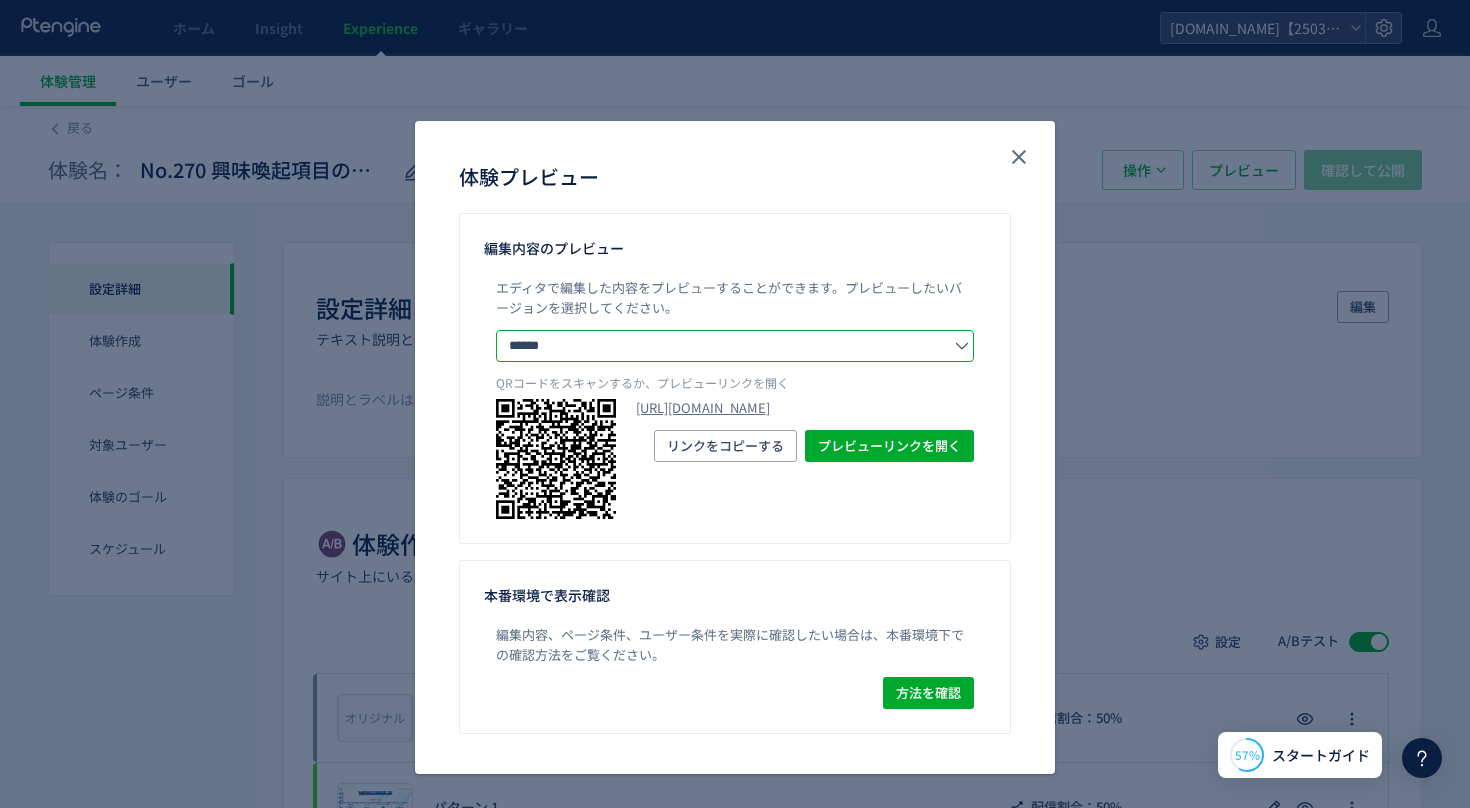 click on "******" 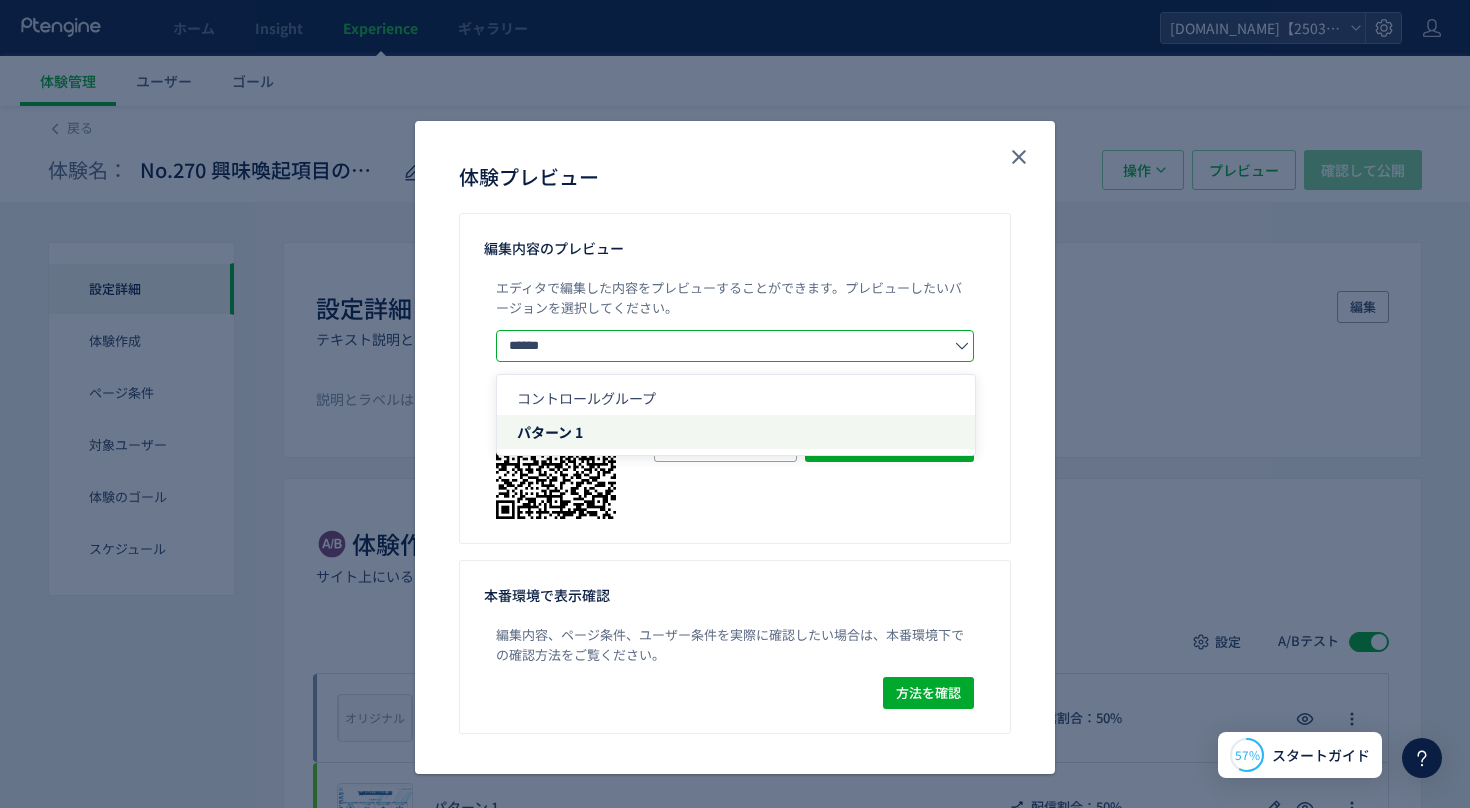 click on "******" 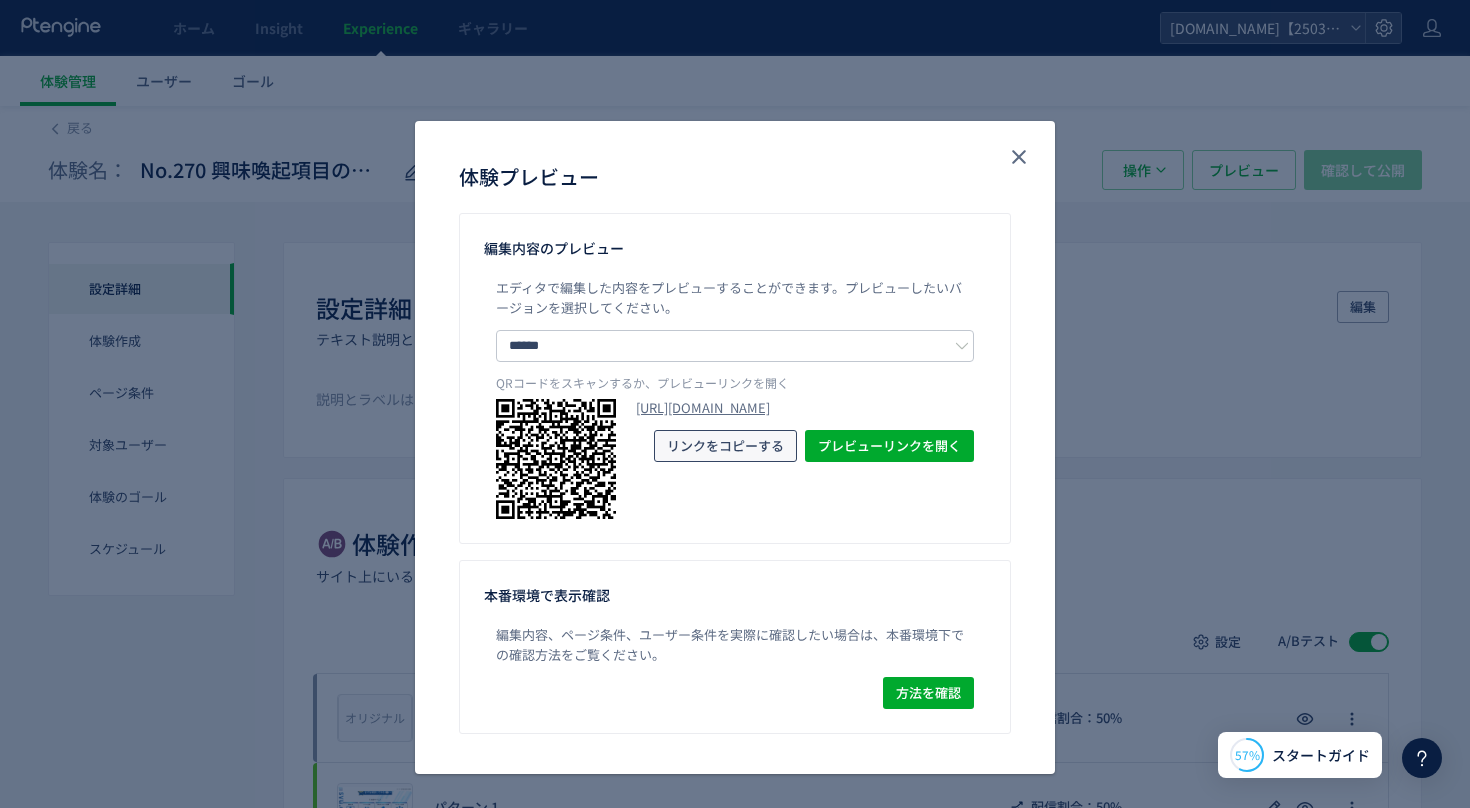 click on "リンクをコピーする" at bounding box center [725, 446] 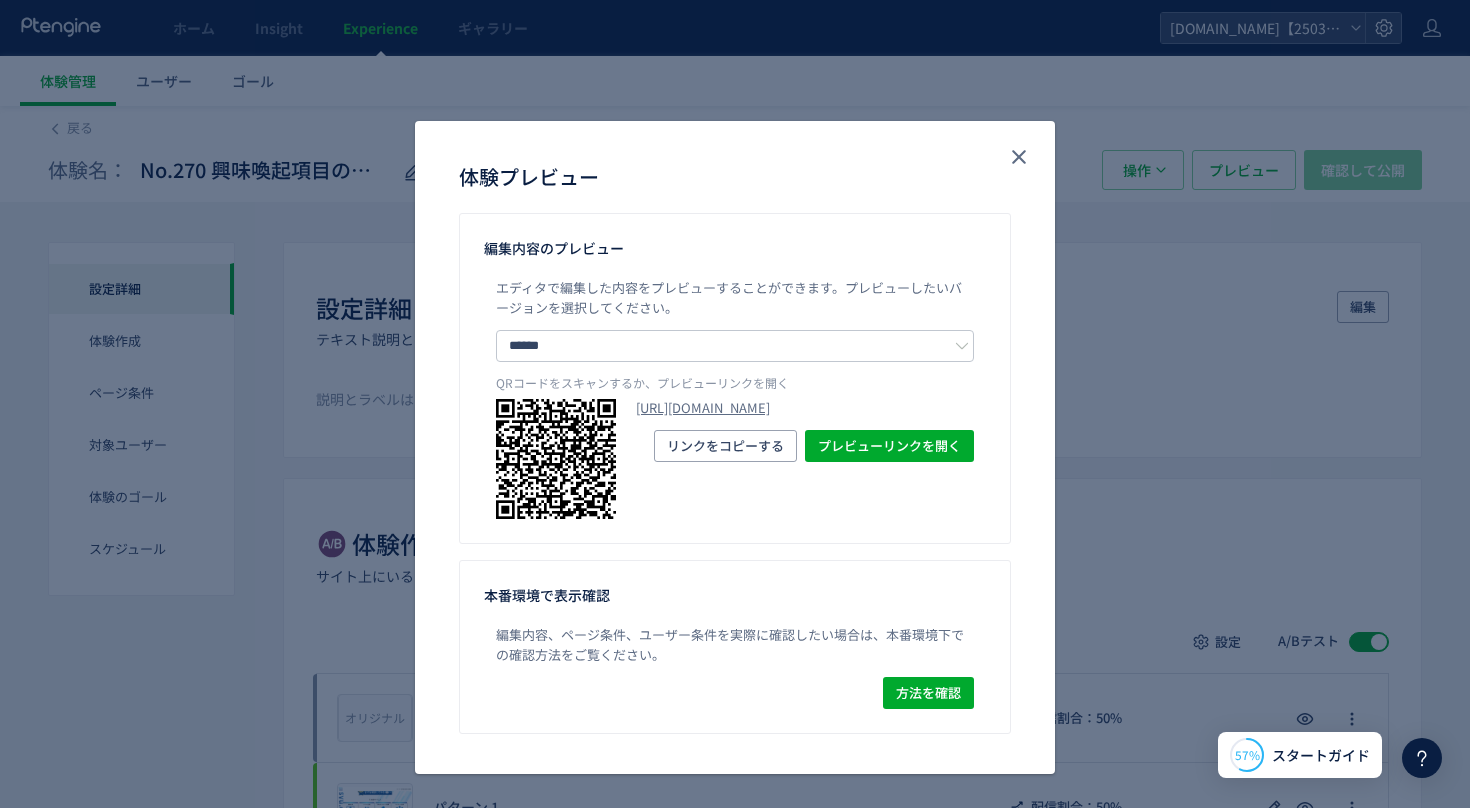 click on "編集内容のプレビュー エディタで編集した内容をプレビューすることができます。 プレビューしたいバージョンを選択してください。 ****** コントロールグループ パターン 1 QRコードをスキャンするか、プレビューリンクを開く [URL][DOMAIN_NAME] プレビューリンクを開く リンクをコピーする 本番環境で表示確認 編集内容、ページ条件、ユーザー条件を実際に確認したい場合は、本番環境下での確認方法をご覧ください。 方法を確認" 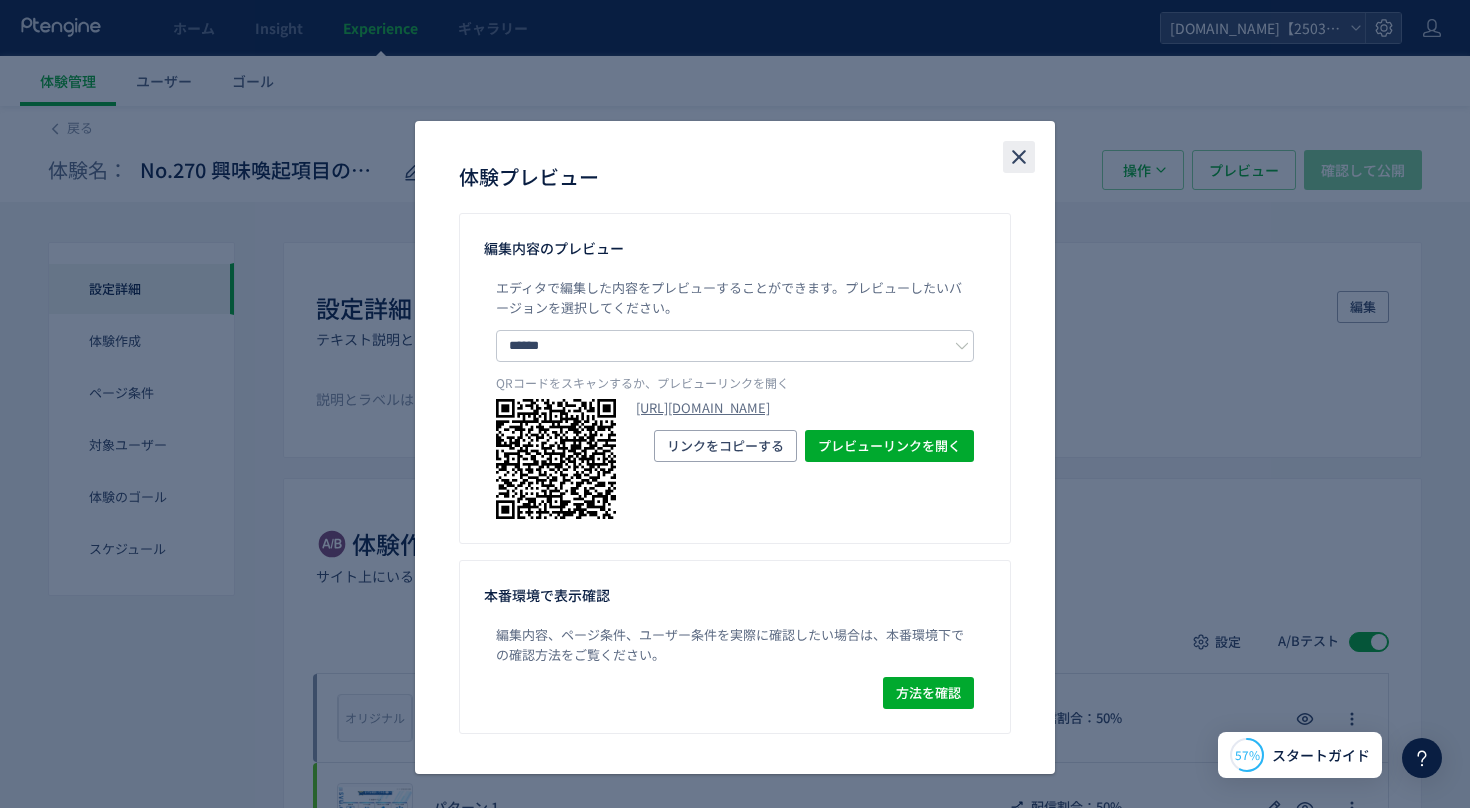 click 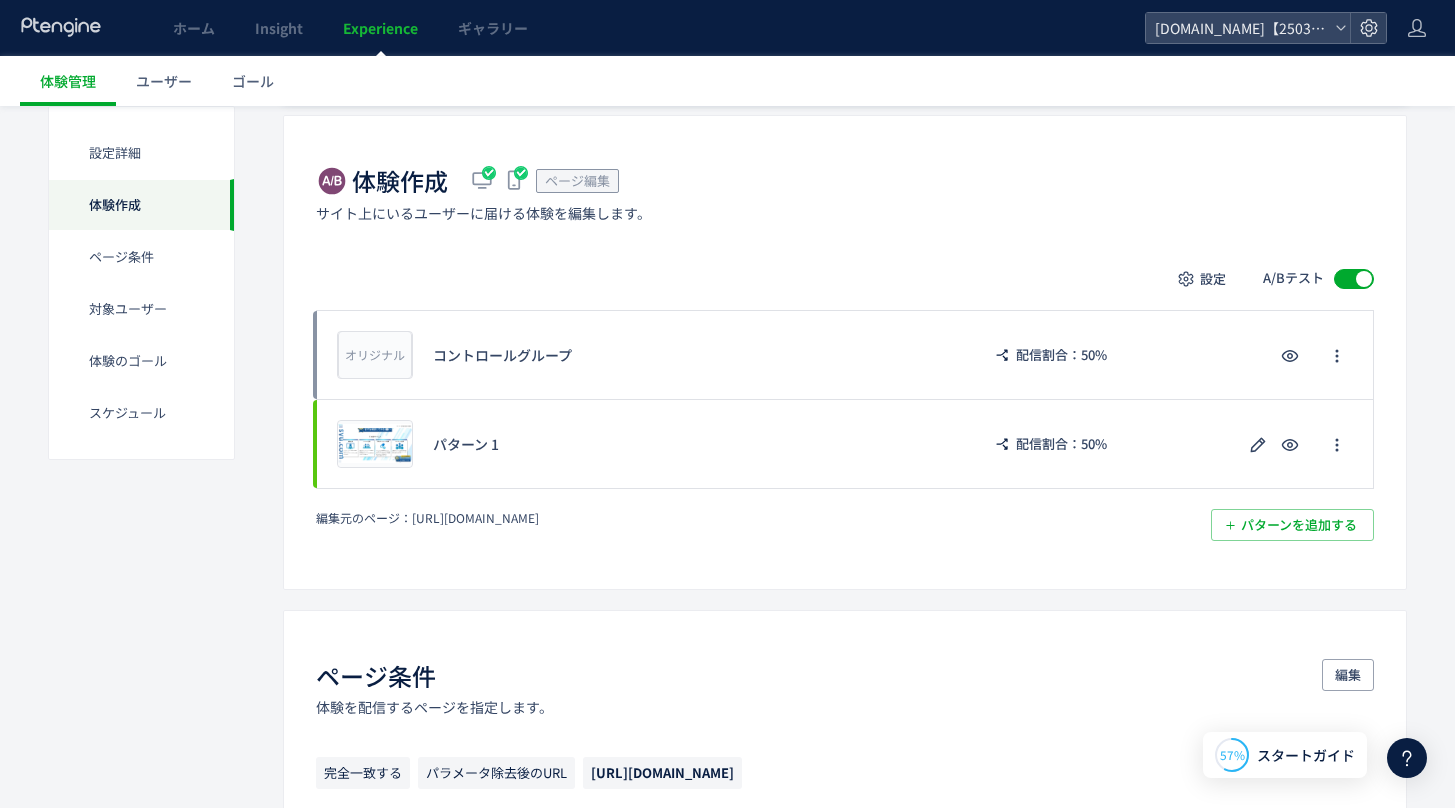 scroll, scrollTop: 161, scrollLeft: 0, axis: vertical 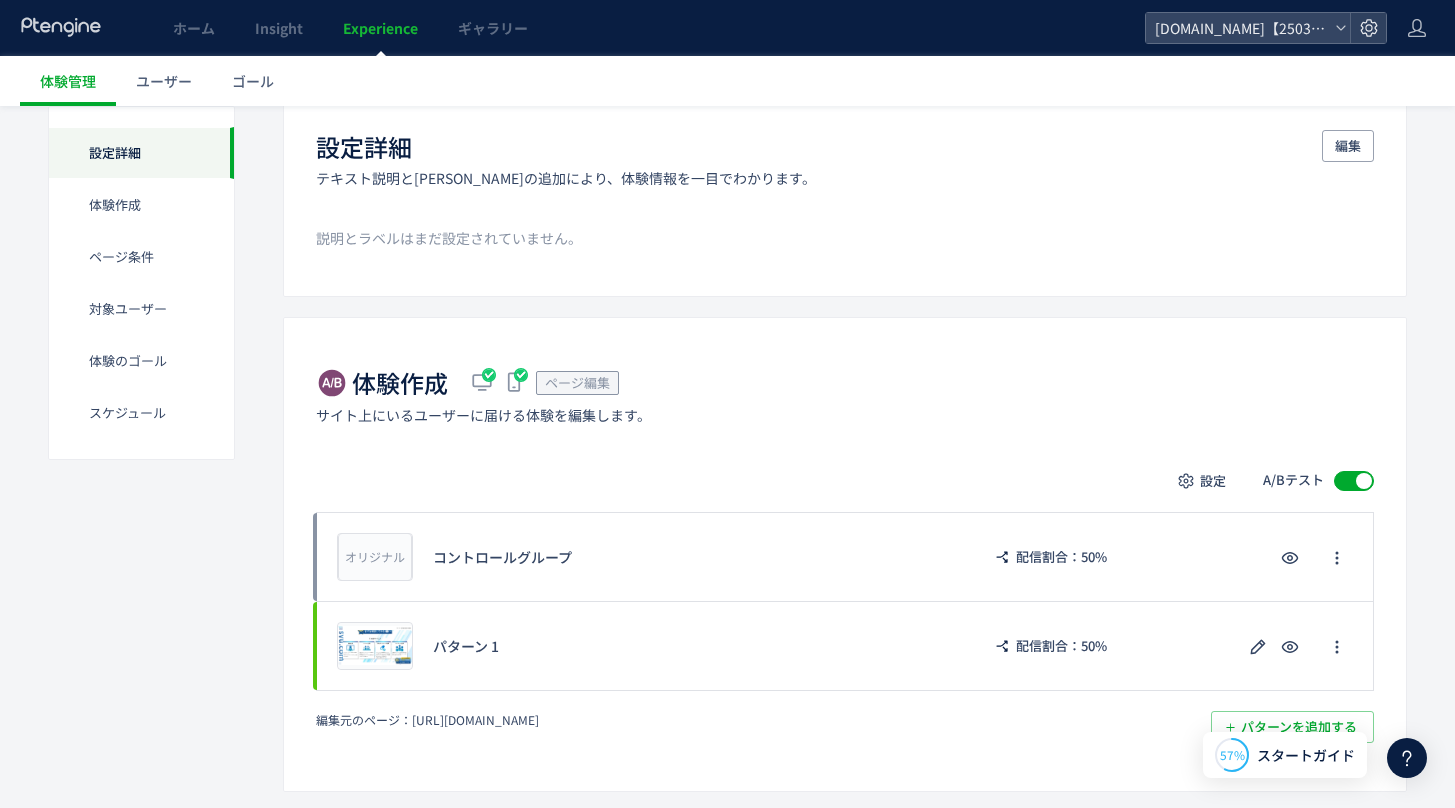 click 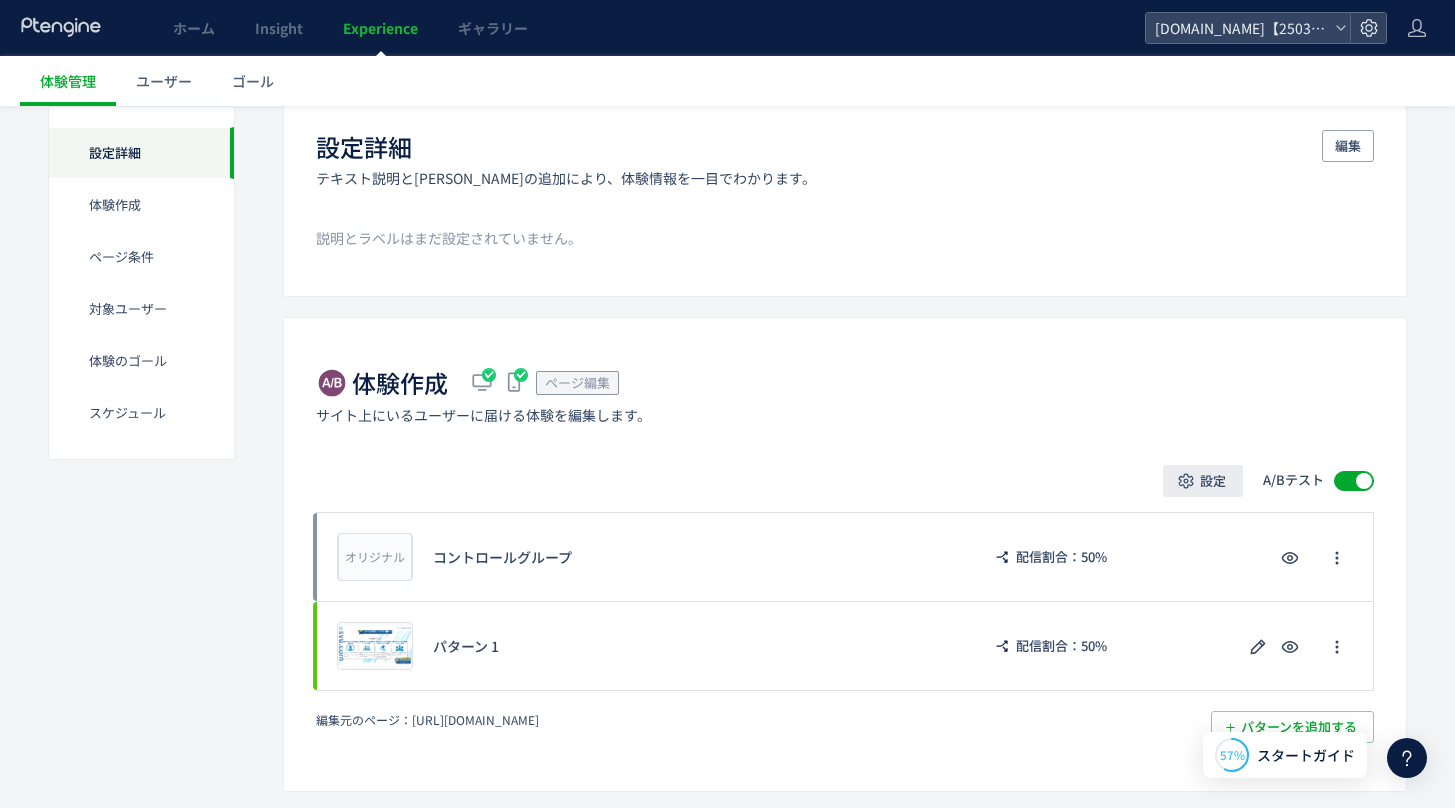 click on "設定" at bounding box center [1213, 481] 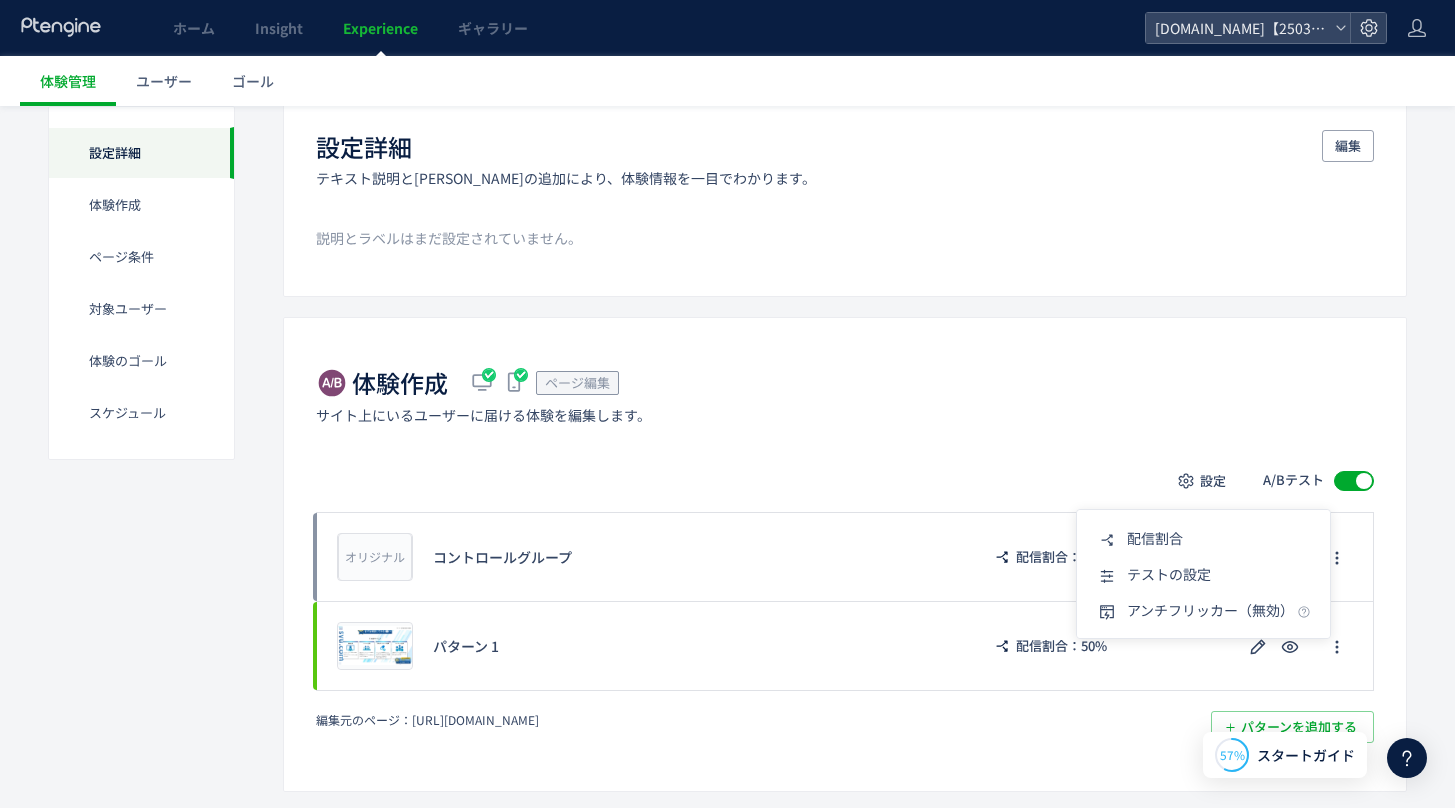click on "体験作成  ページ編集 サイト上にいるユーザーに届ける体験を編集します。" at bounding box center [845, 395] 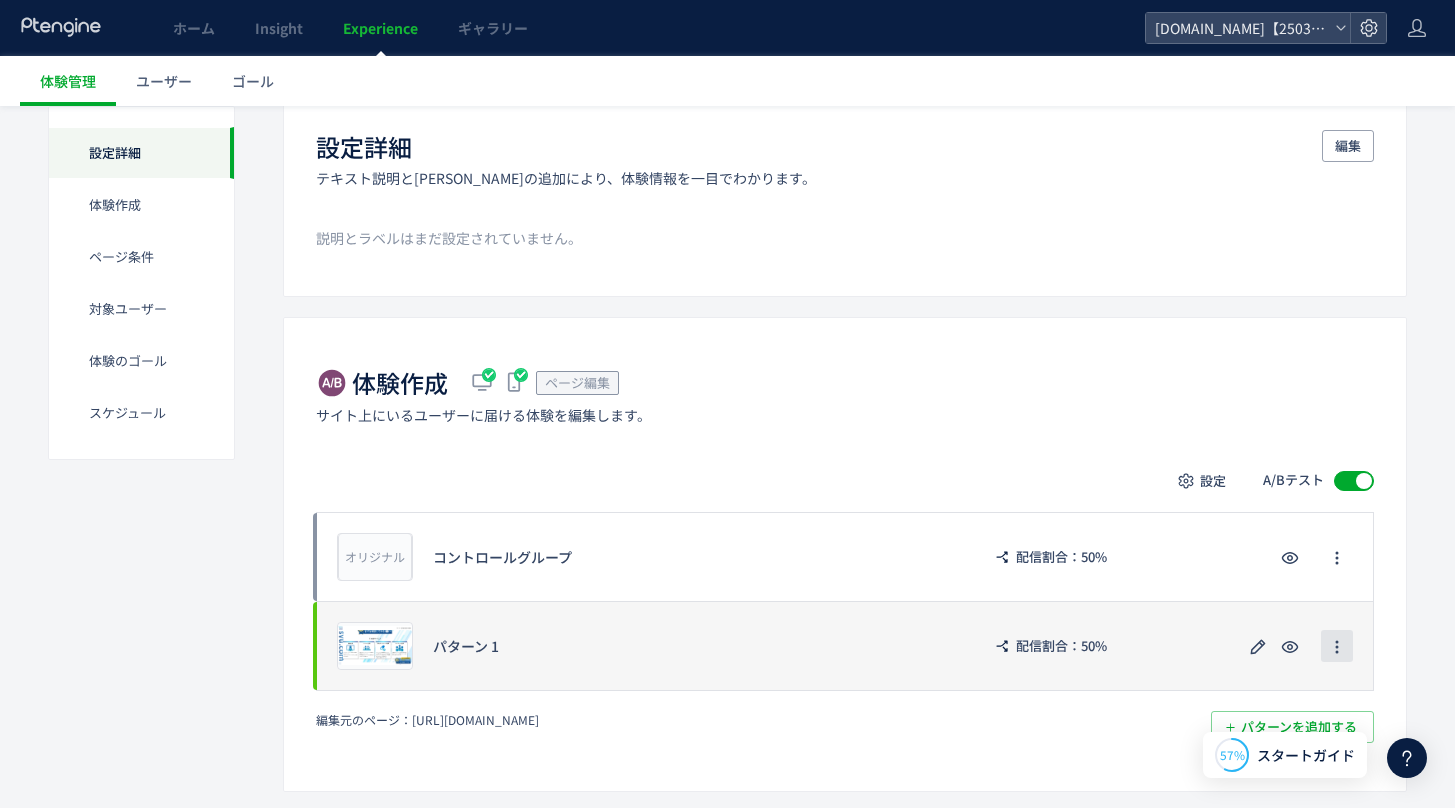 click at bounding box center (1337, 646) 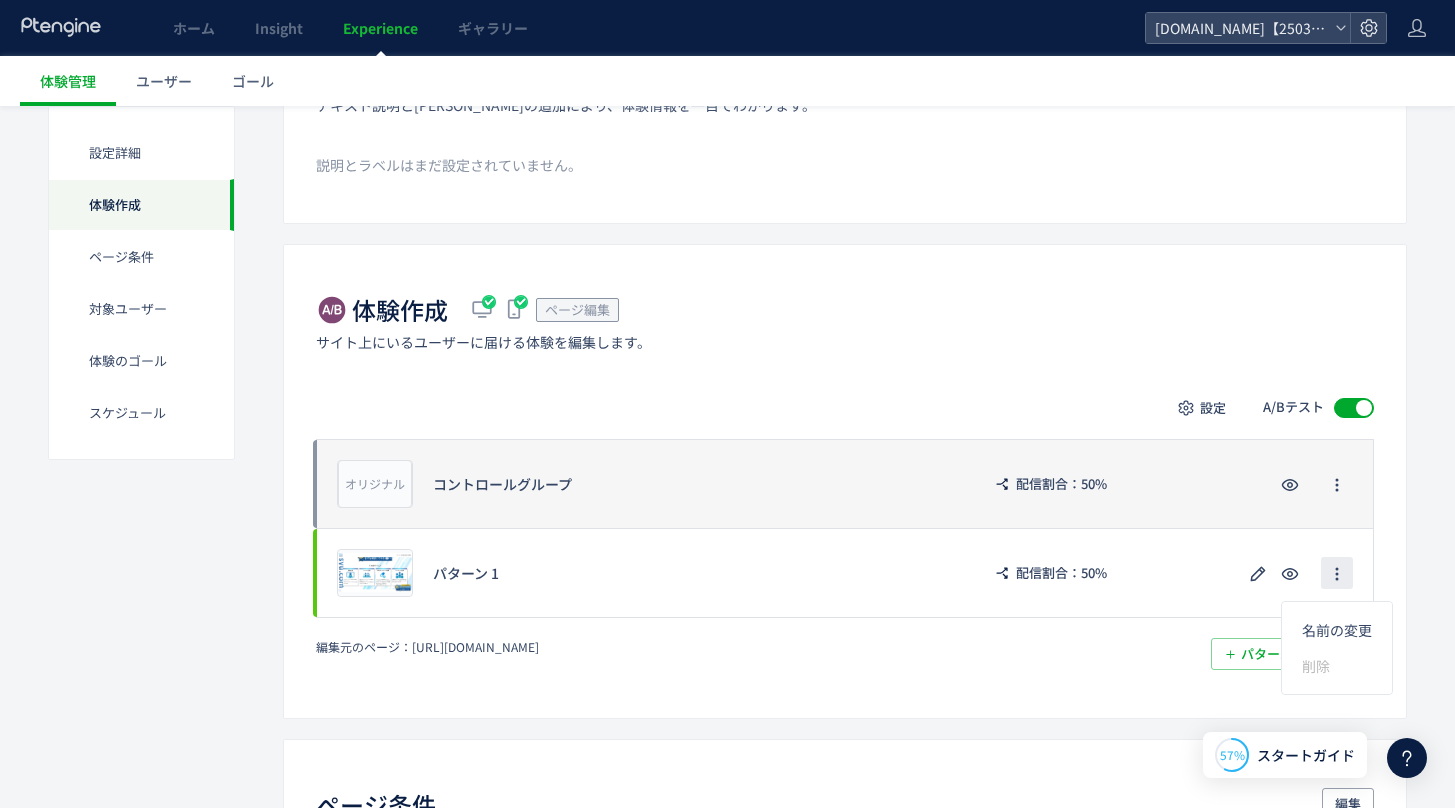 scroll, scrollTop: 238, scrollLeft: 0, axis: vertical 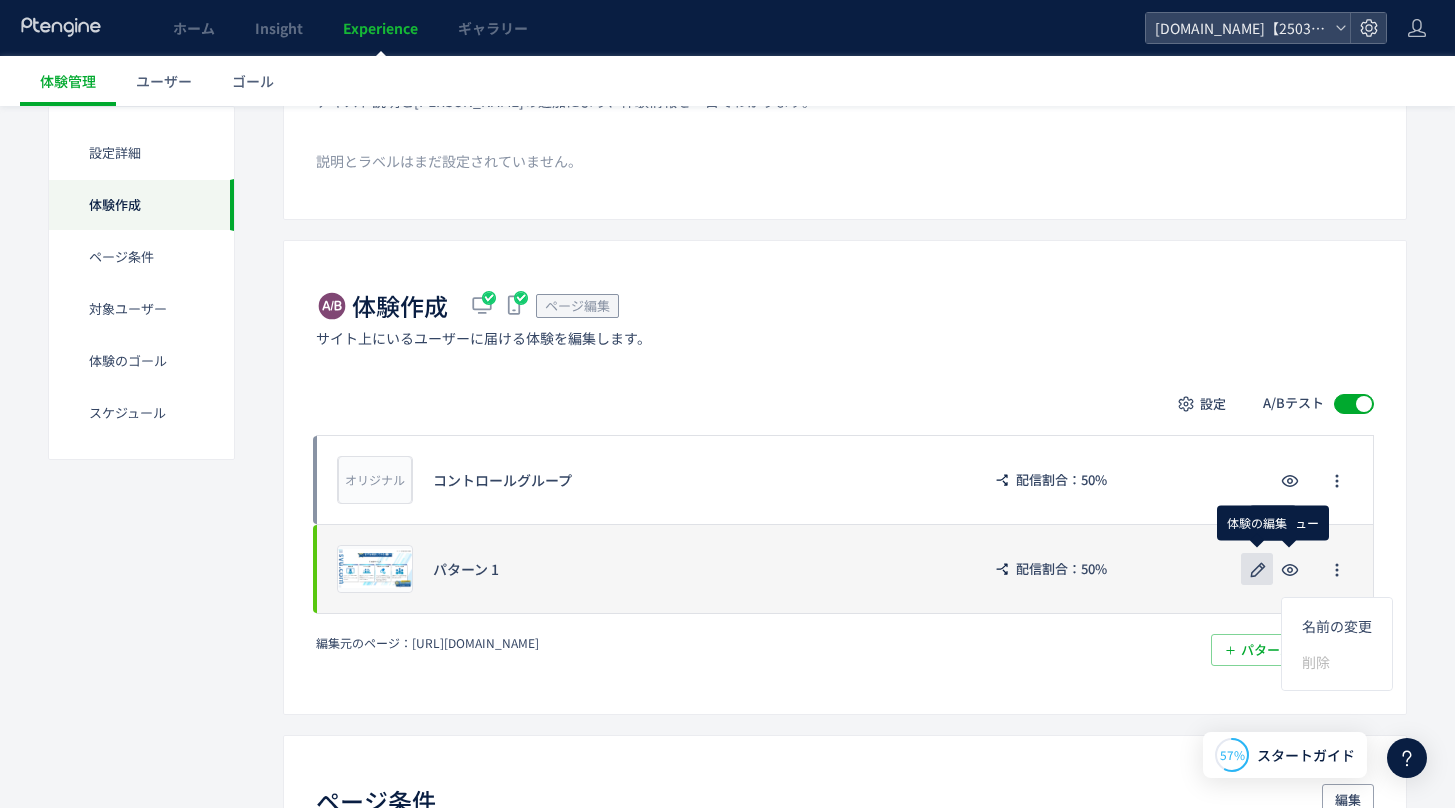 click 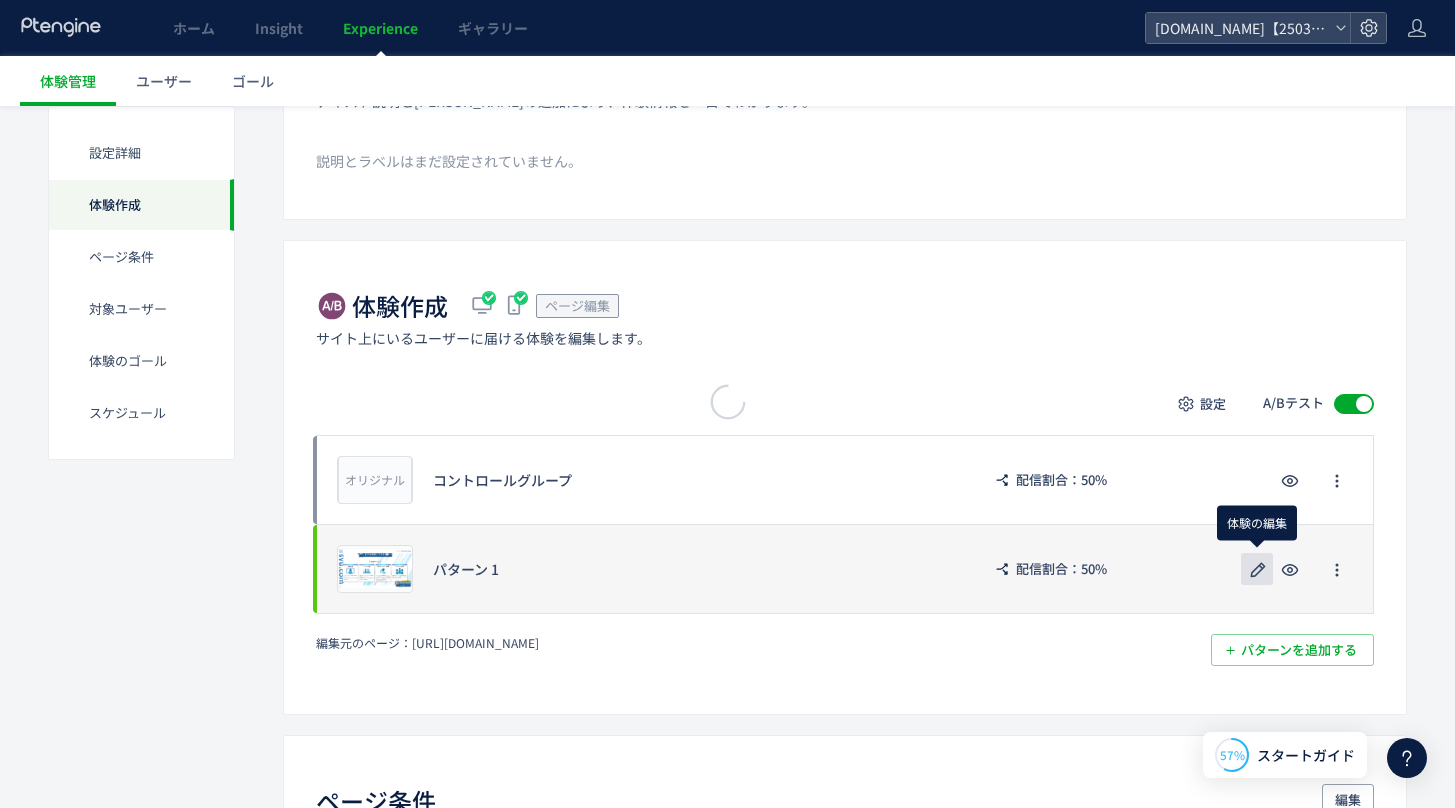 scroll, scrollTop: 0, scrollLeft: 0, axis: both 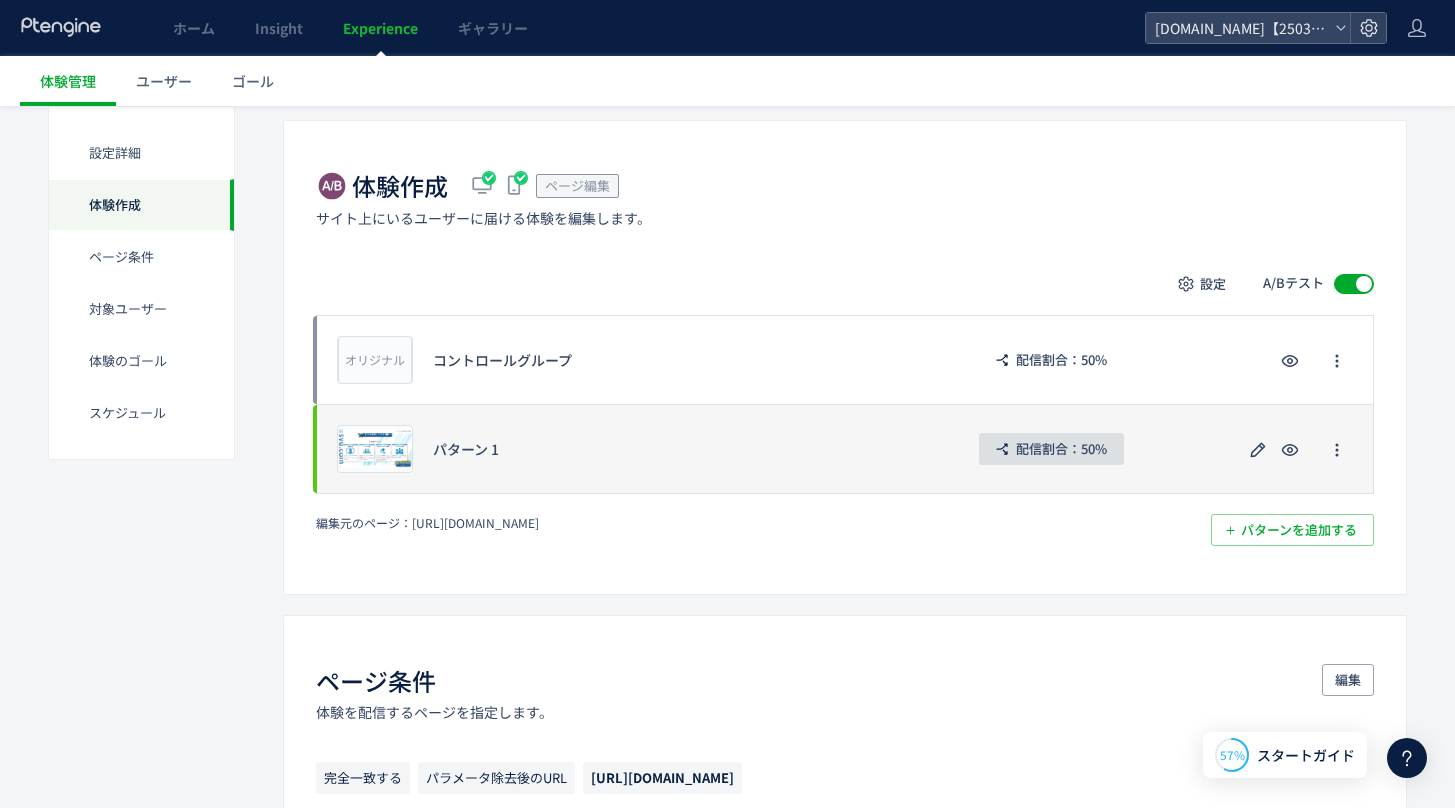 click on "配信割合：50%" at bounding box center (1061, 449) 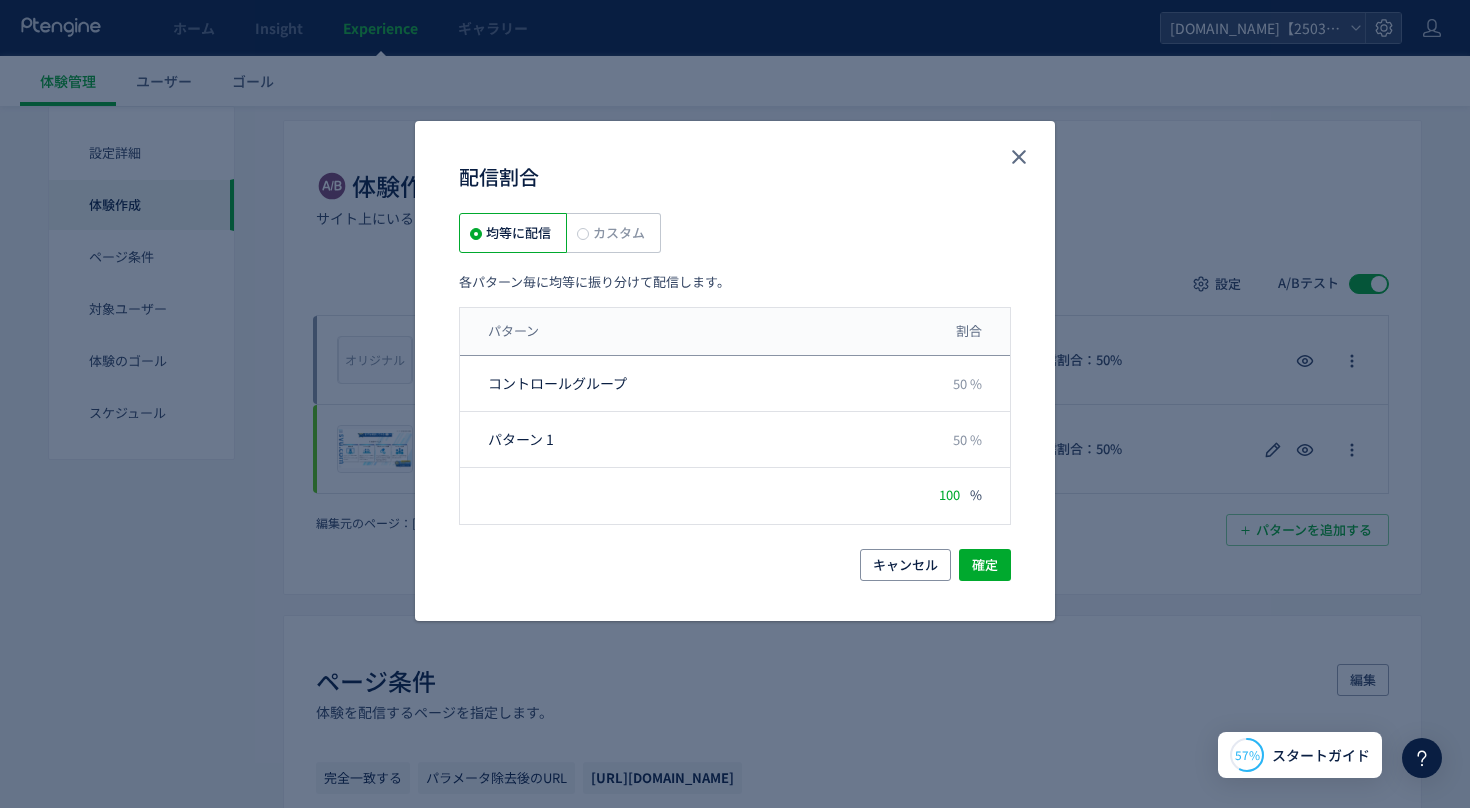click on "カスタム" 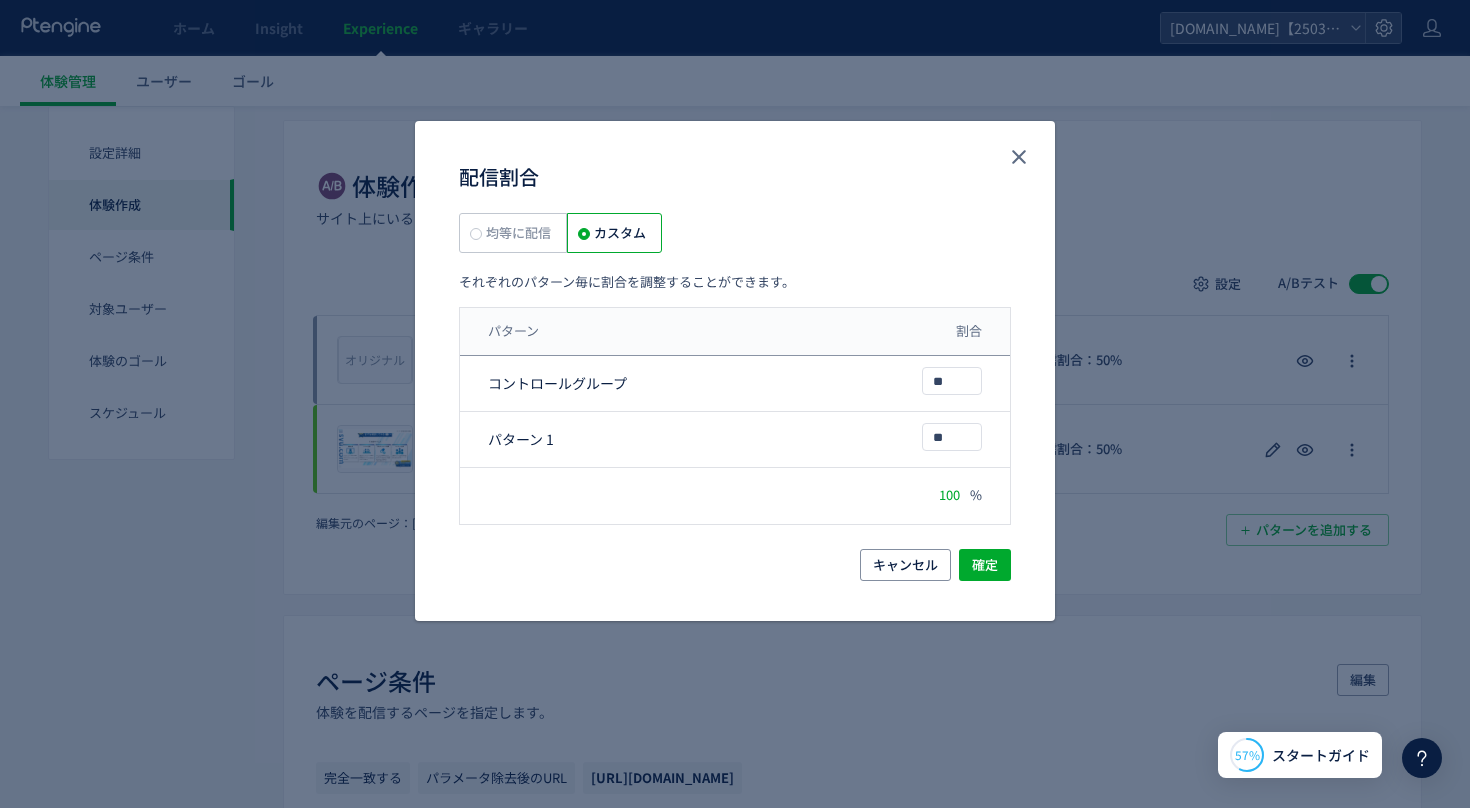 click on "均等に配信" 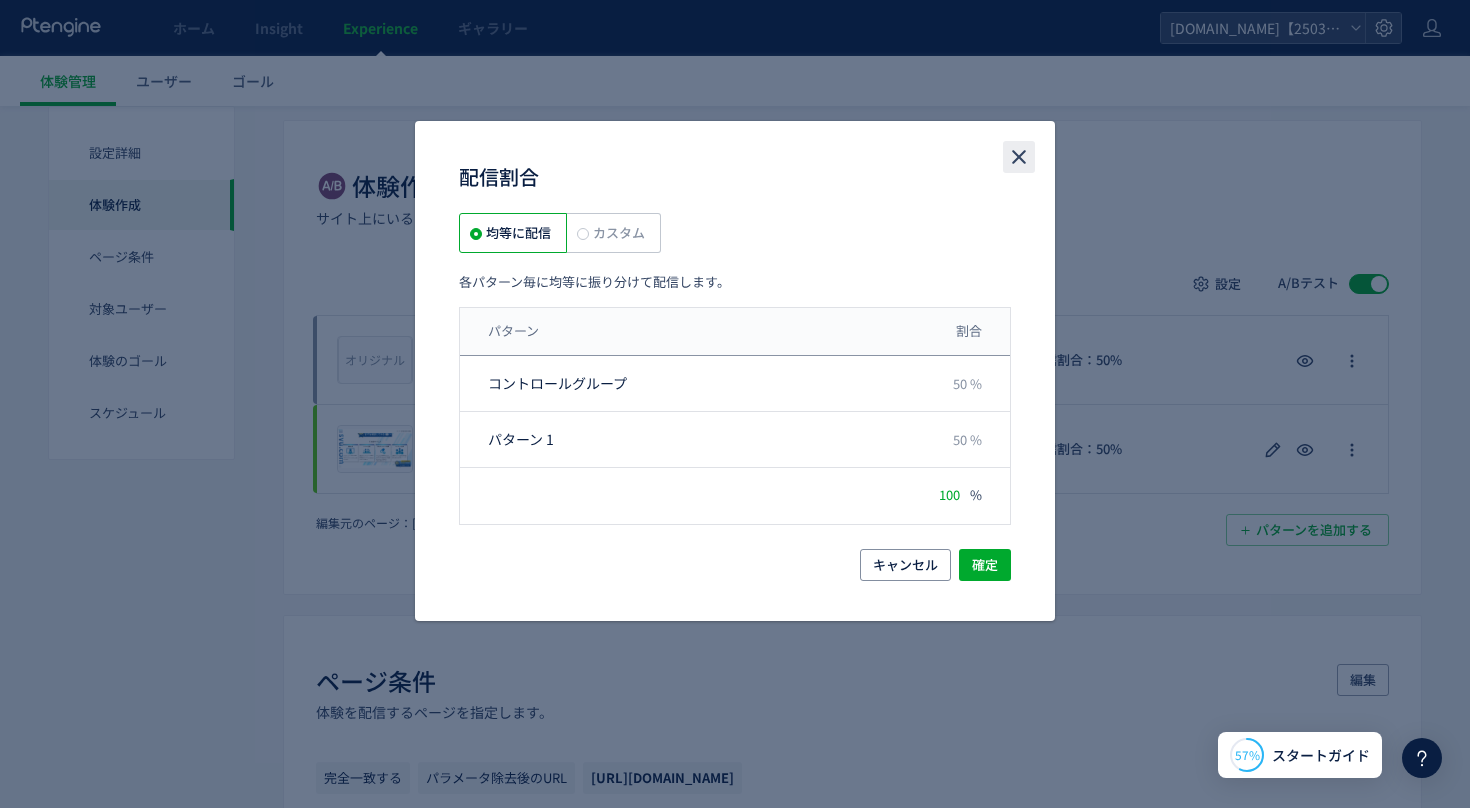 click 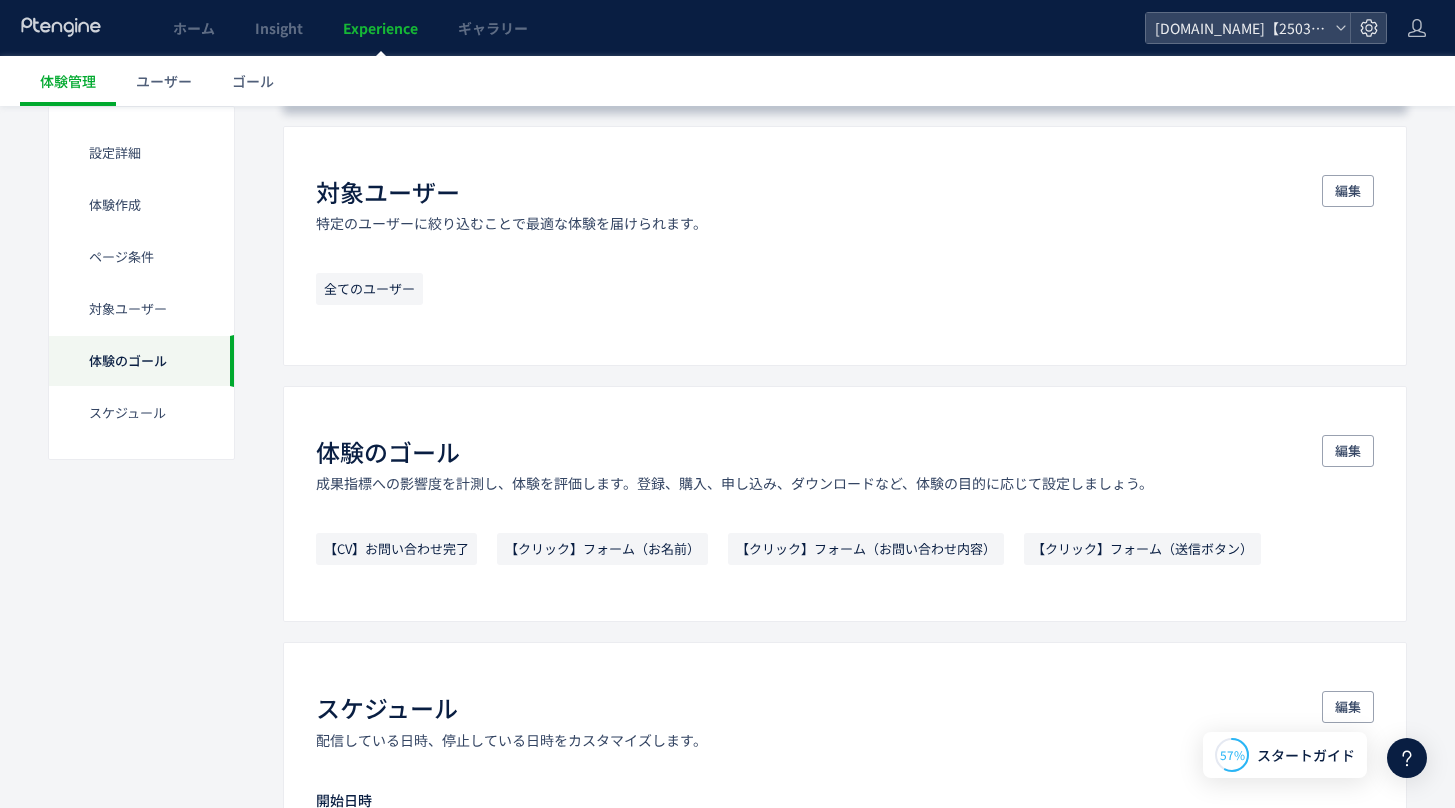 scroll, scrollTop: 953, scrollLeft: 0, axis: vertical 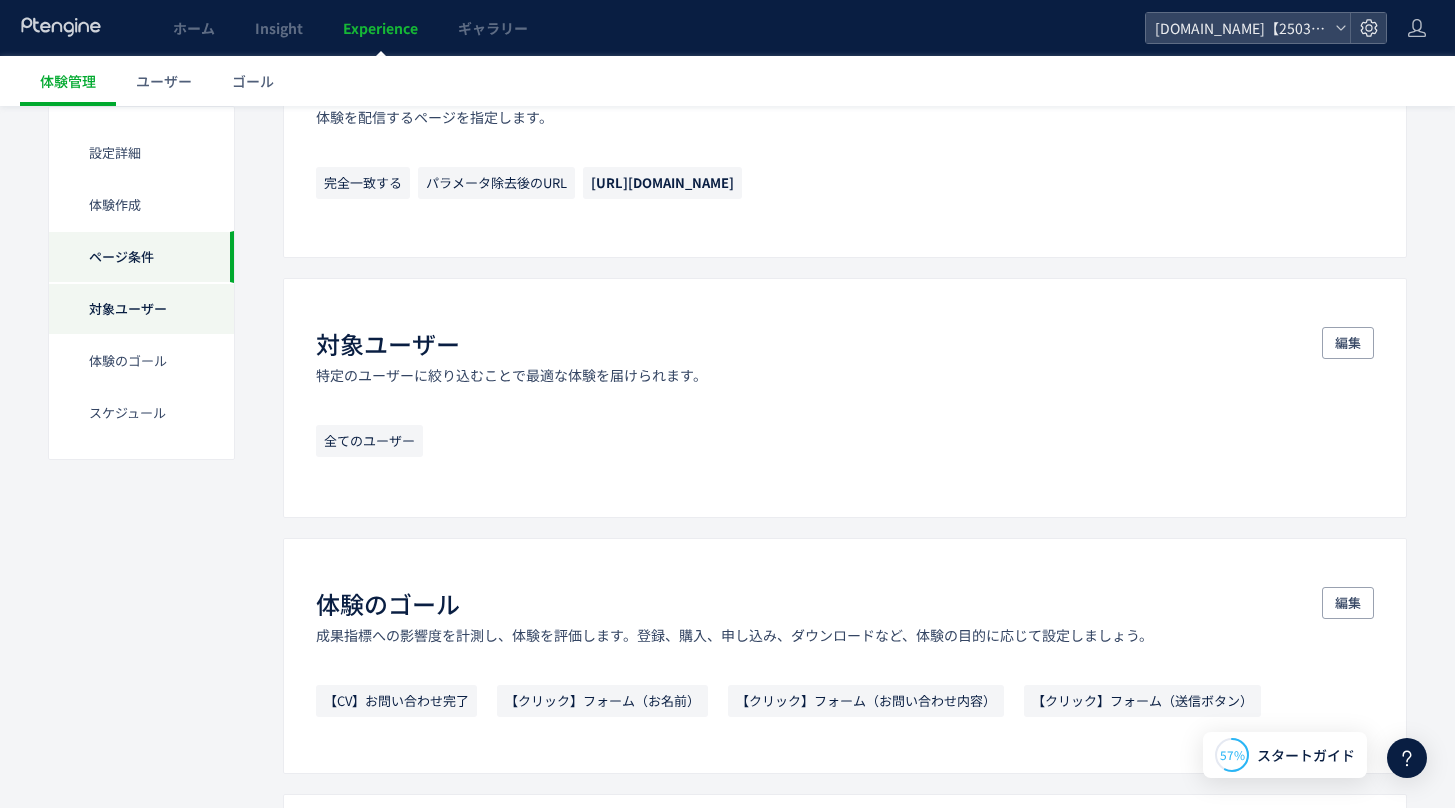 click on "対象ユーザー" 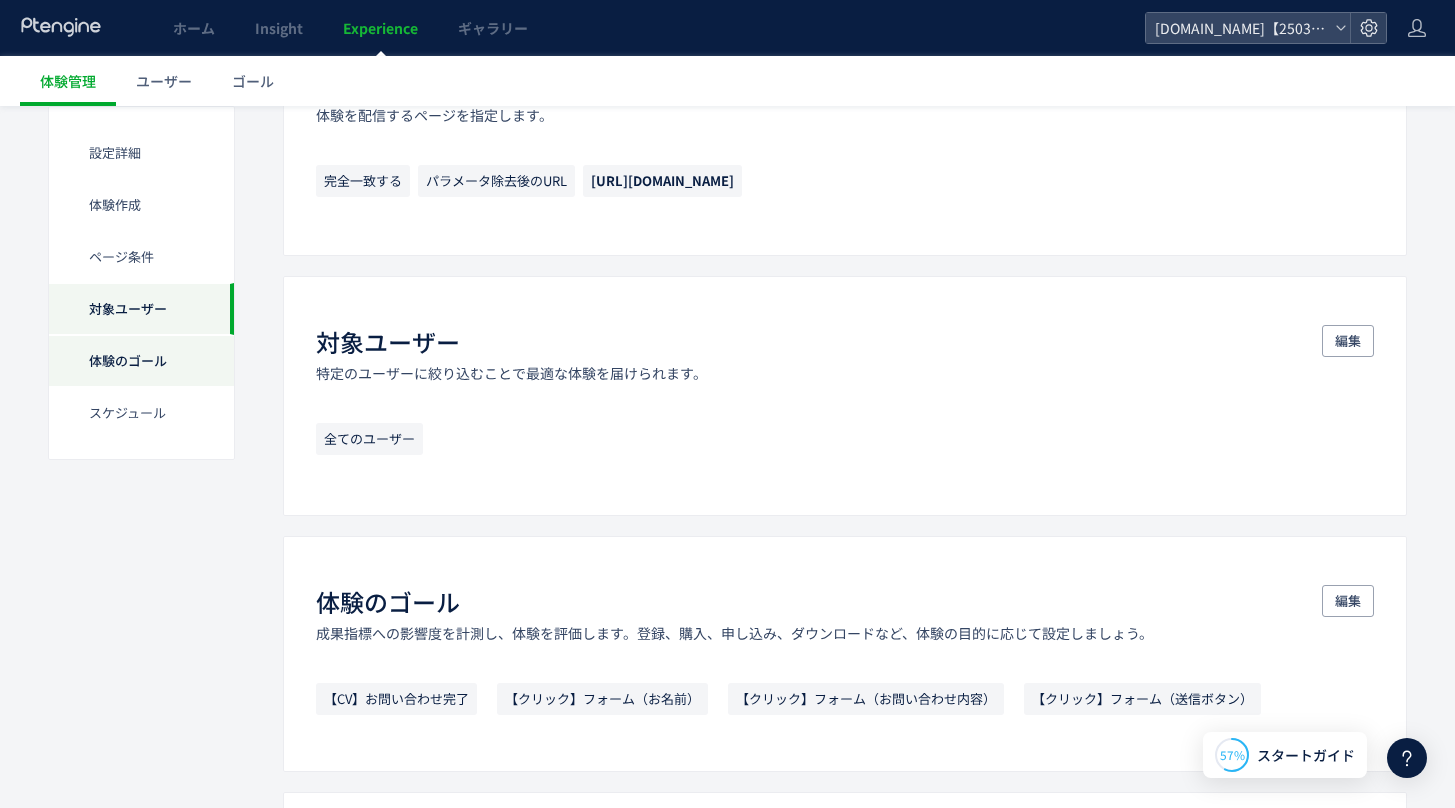 click on "体験のゴール" 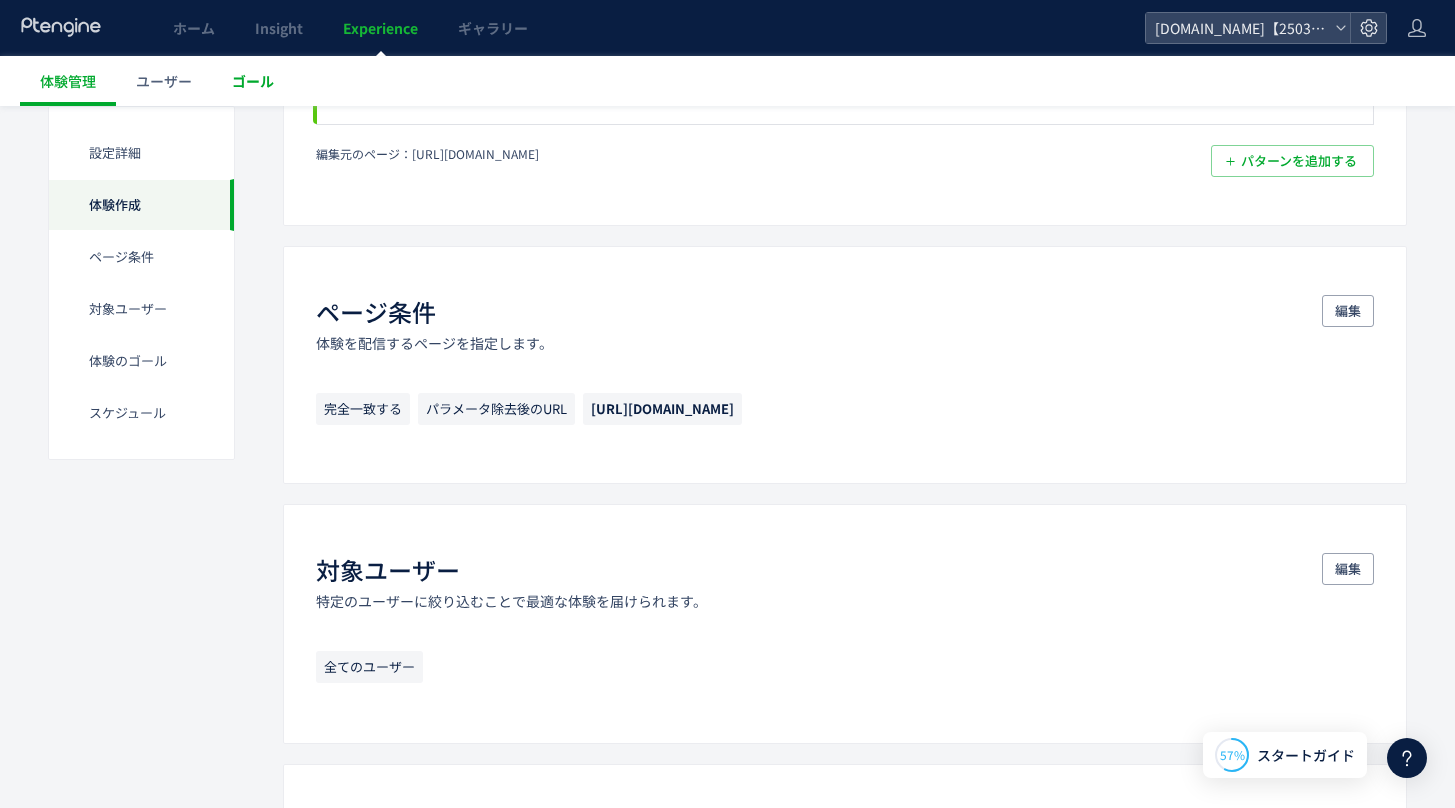 scroll, scrollTop: 537, scrollLeft: 0, axis: vertical 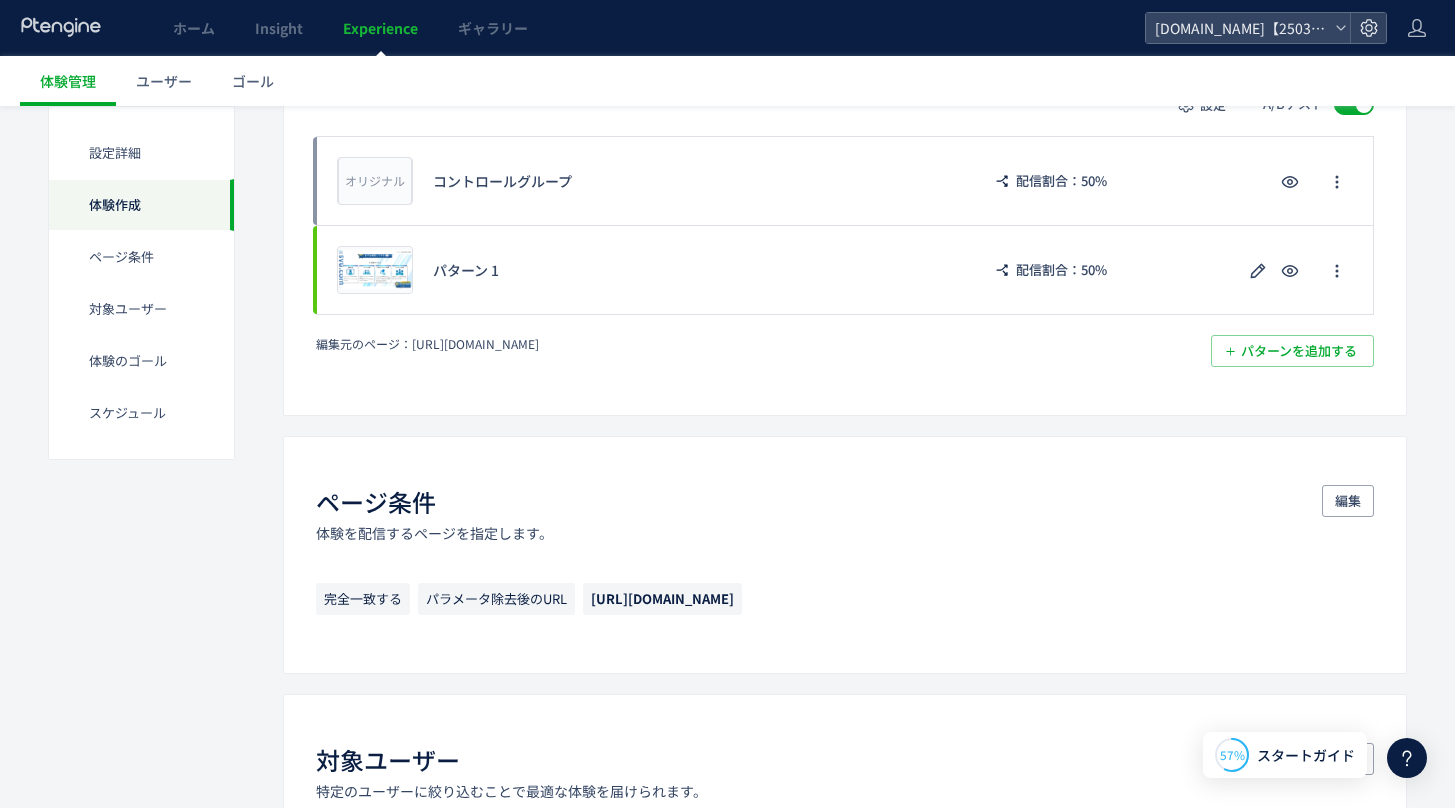 click 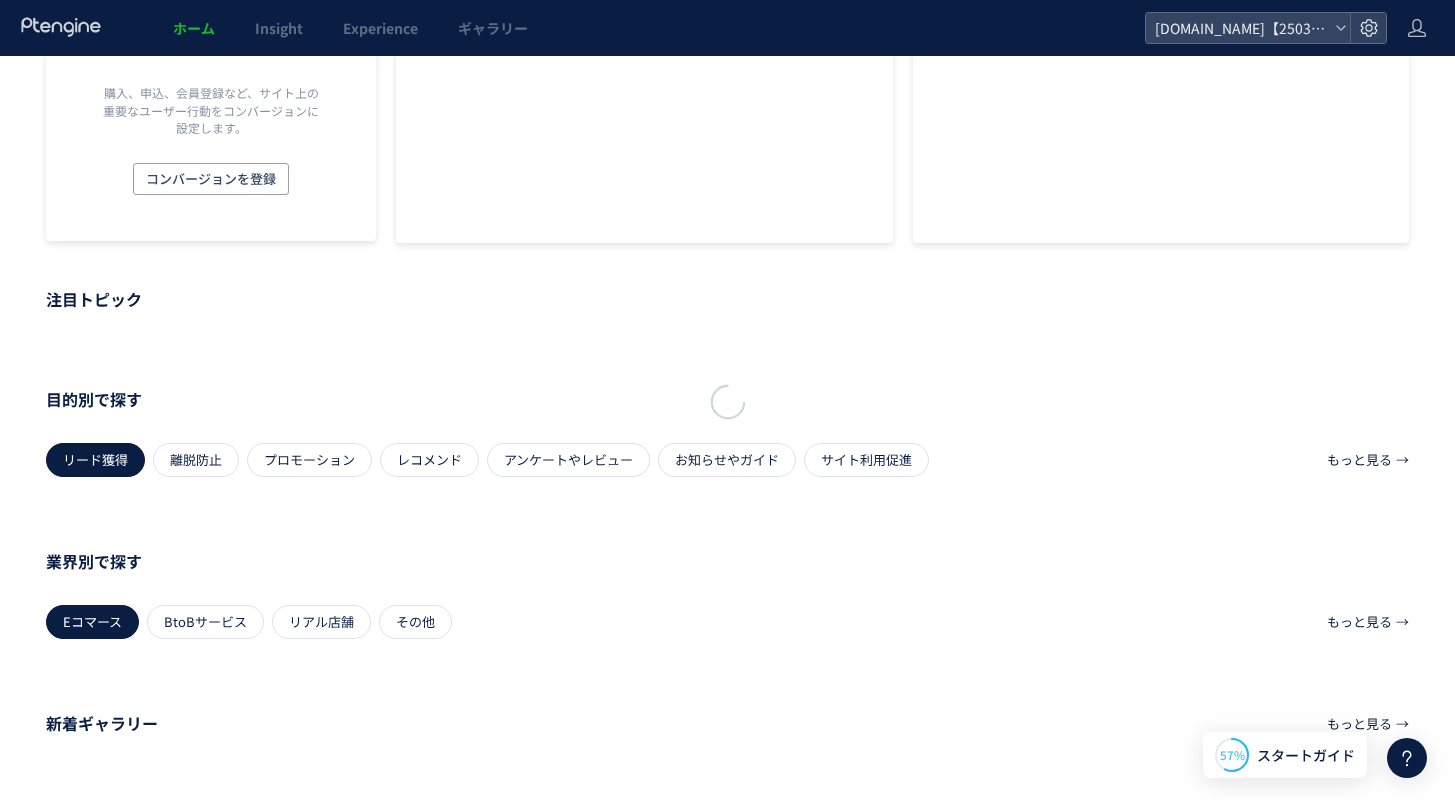 scroll, scrollTop: 0, scrollLeft: 0, axis: both 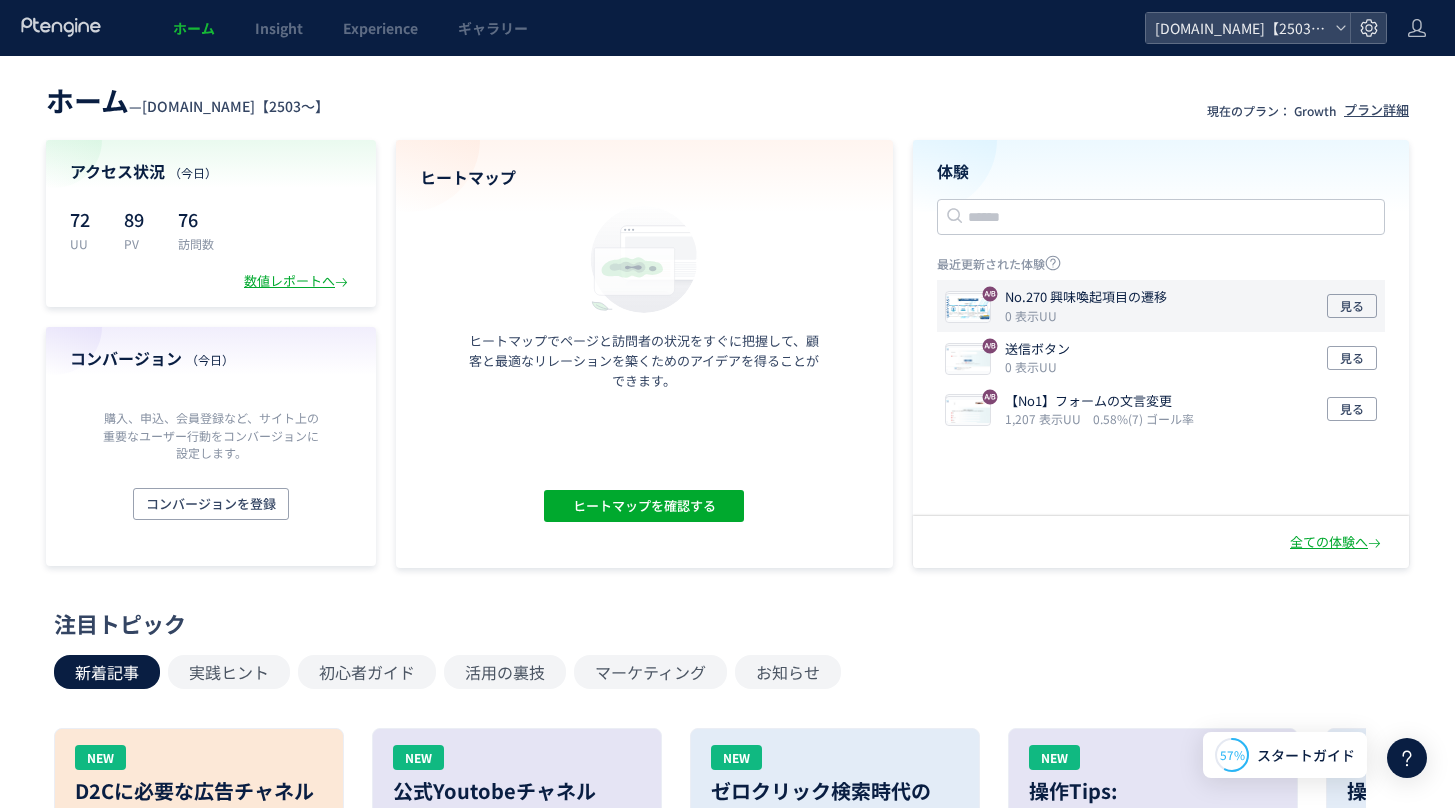 click on "0 表示UU" at bounding box center (1090, 315) 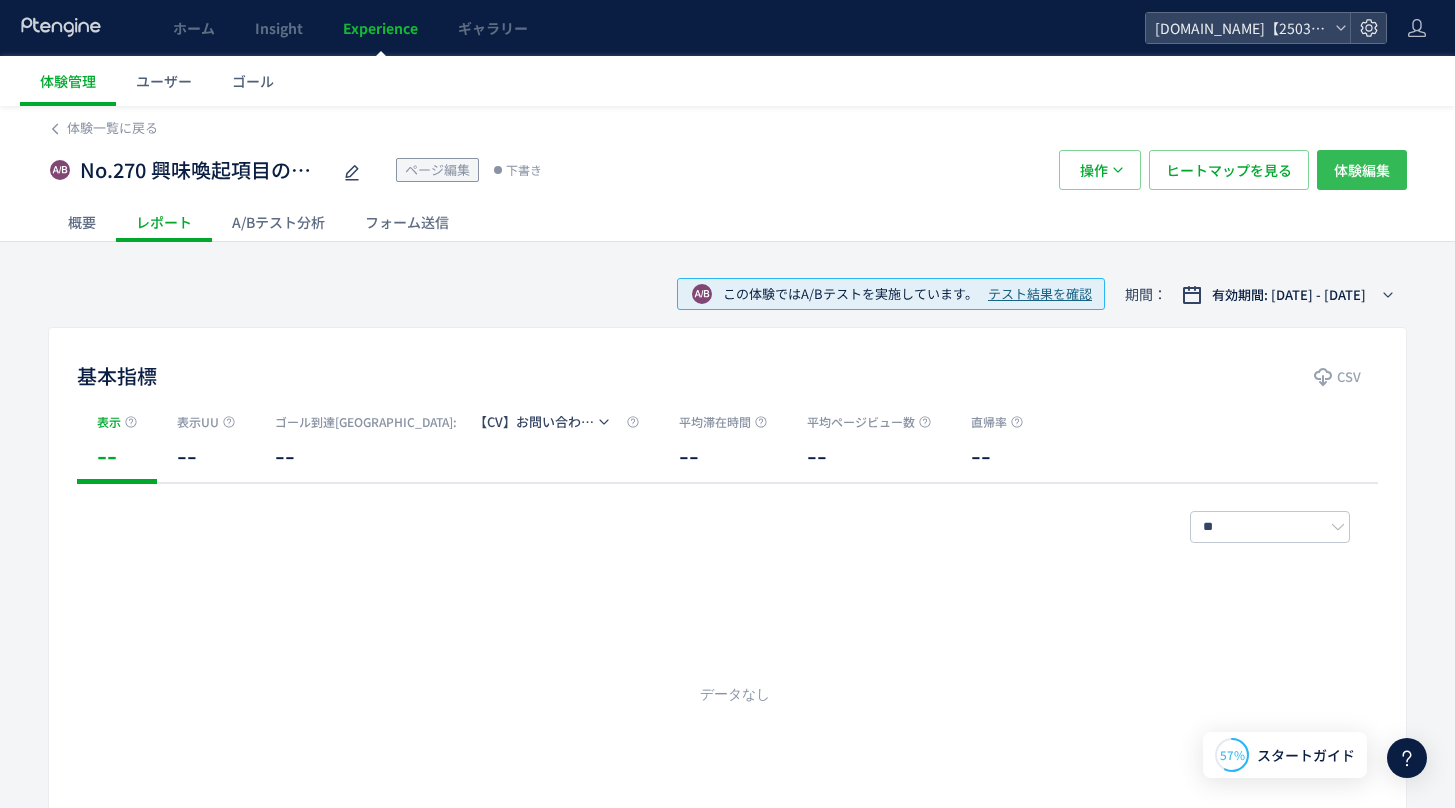 click on "体験編集" at bounding box center (1362, 170) 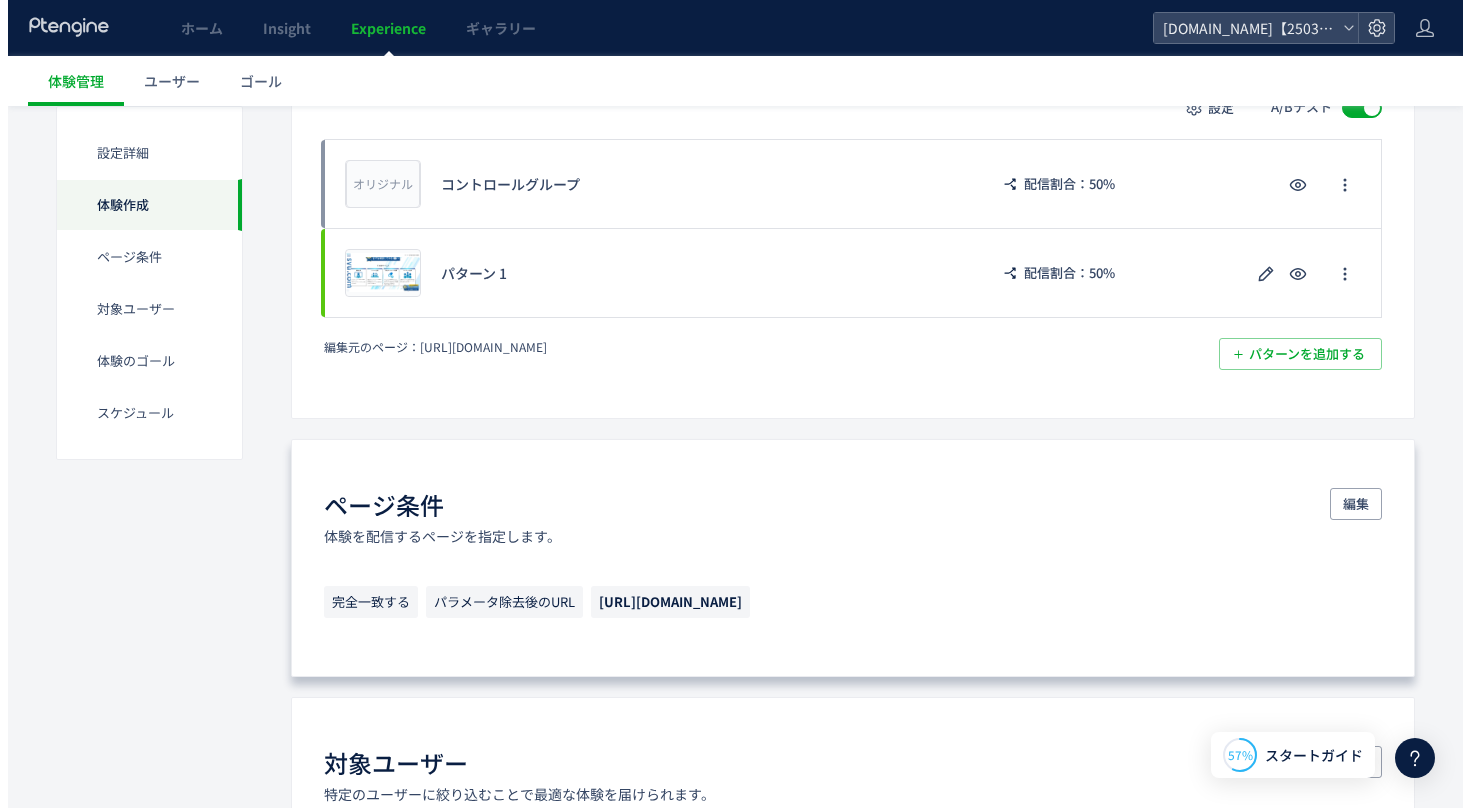 scroll, scrollTop: 477, scrollLeft: 0, axis: vertical 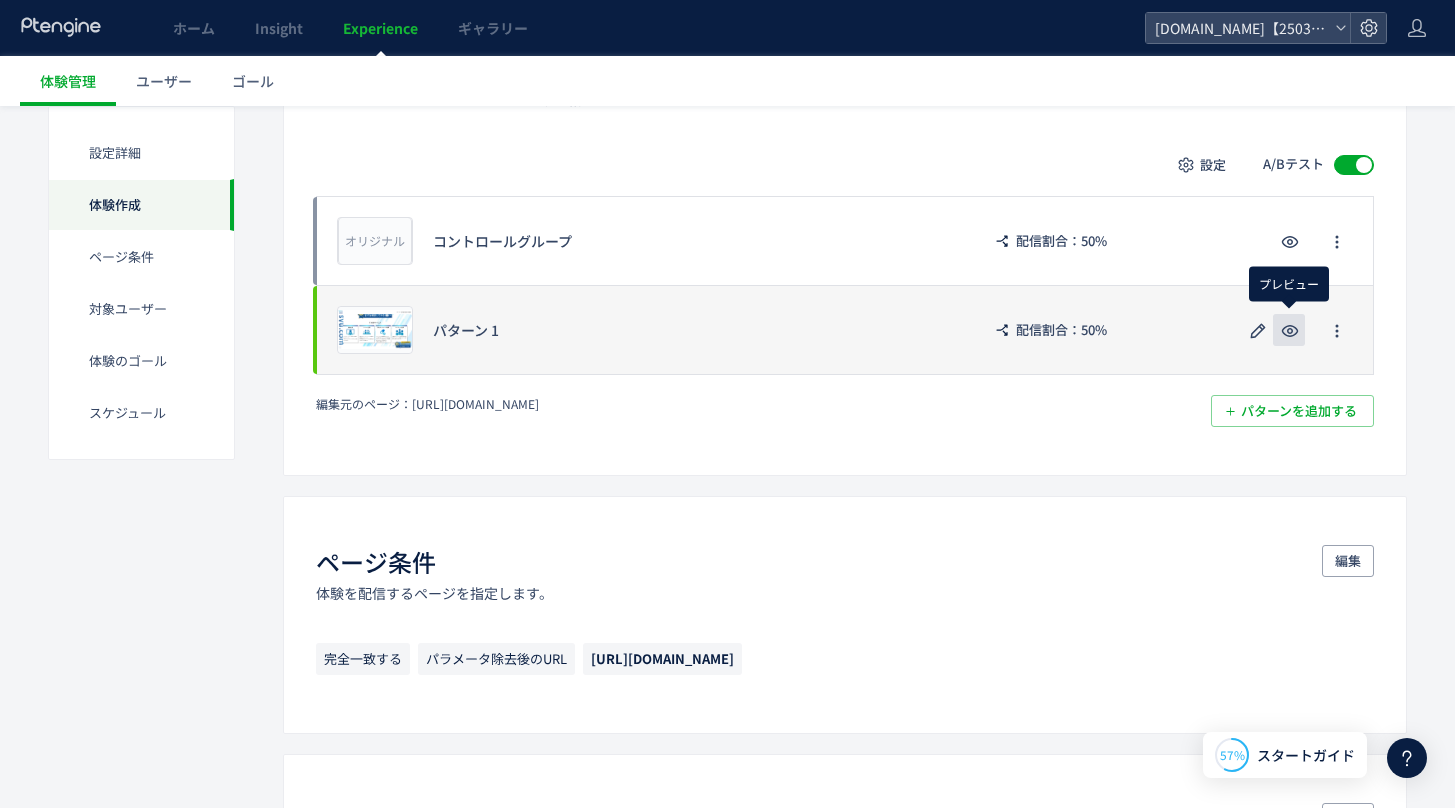 click 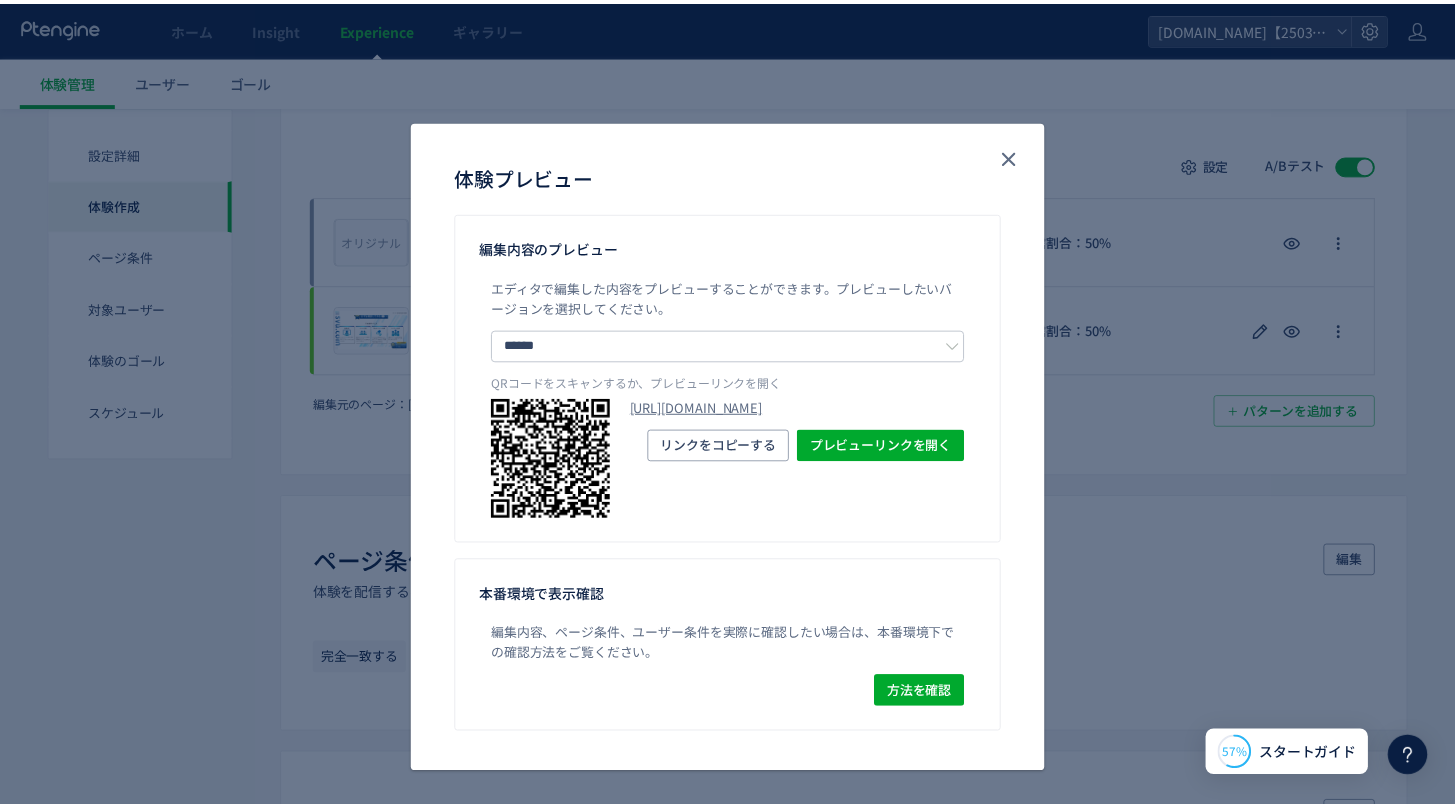 scroll, scrollTop: 2, scrollLeft: 0, axis: vertical 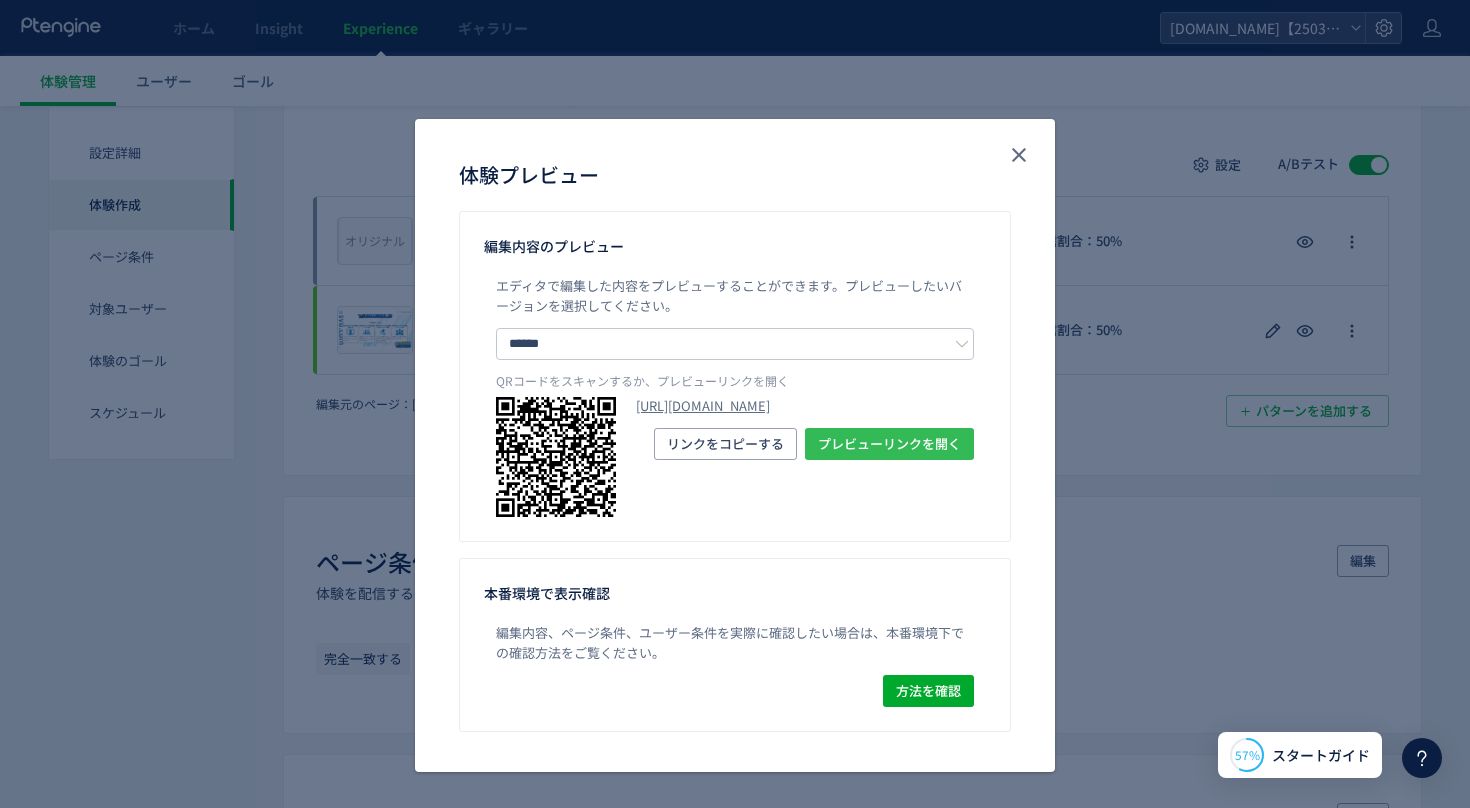 click on "プレビューリンクを開く" at bounding box center [889, 444] 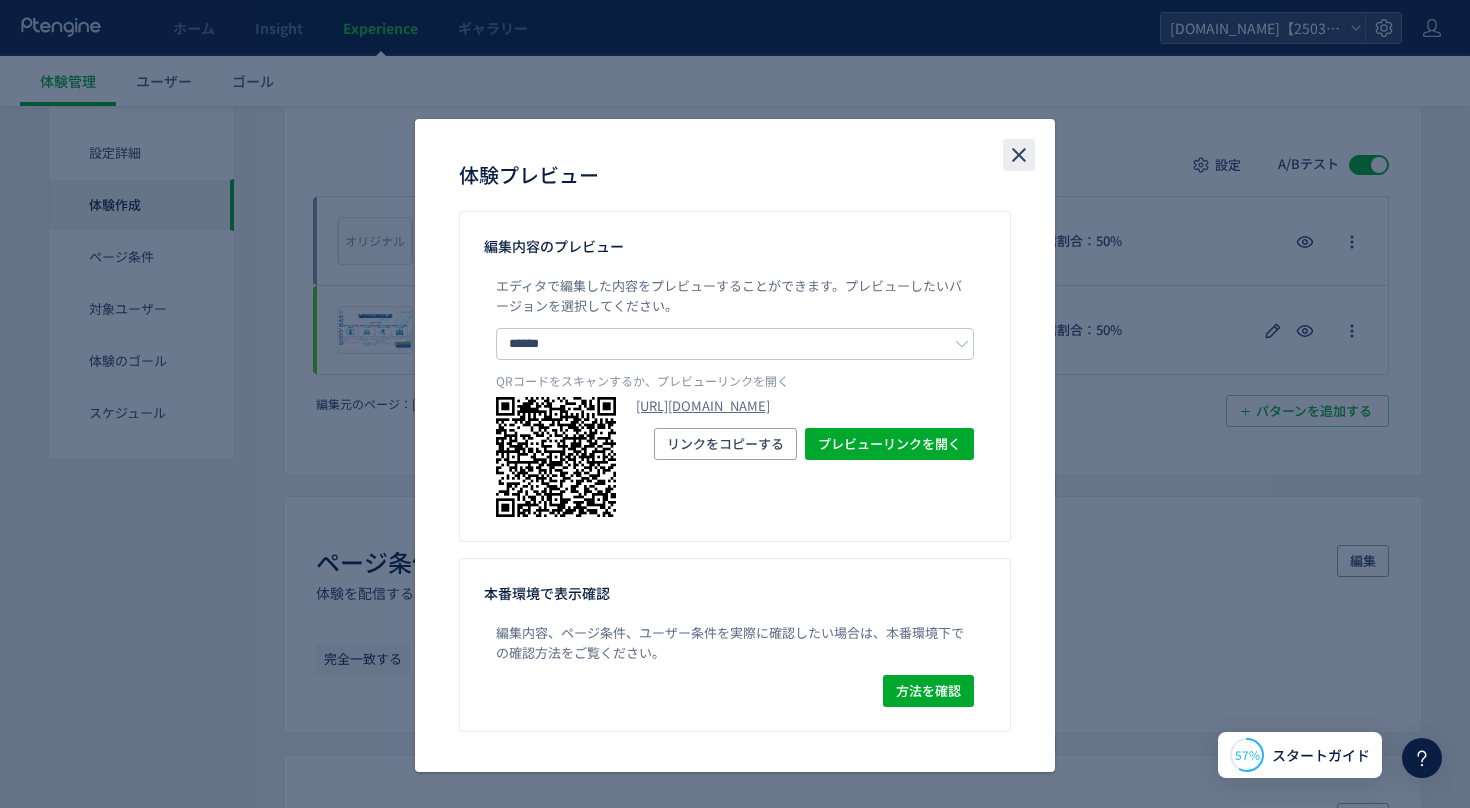 click 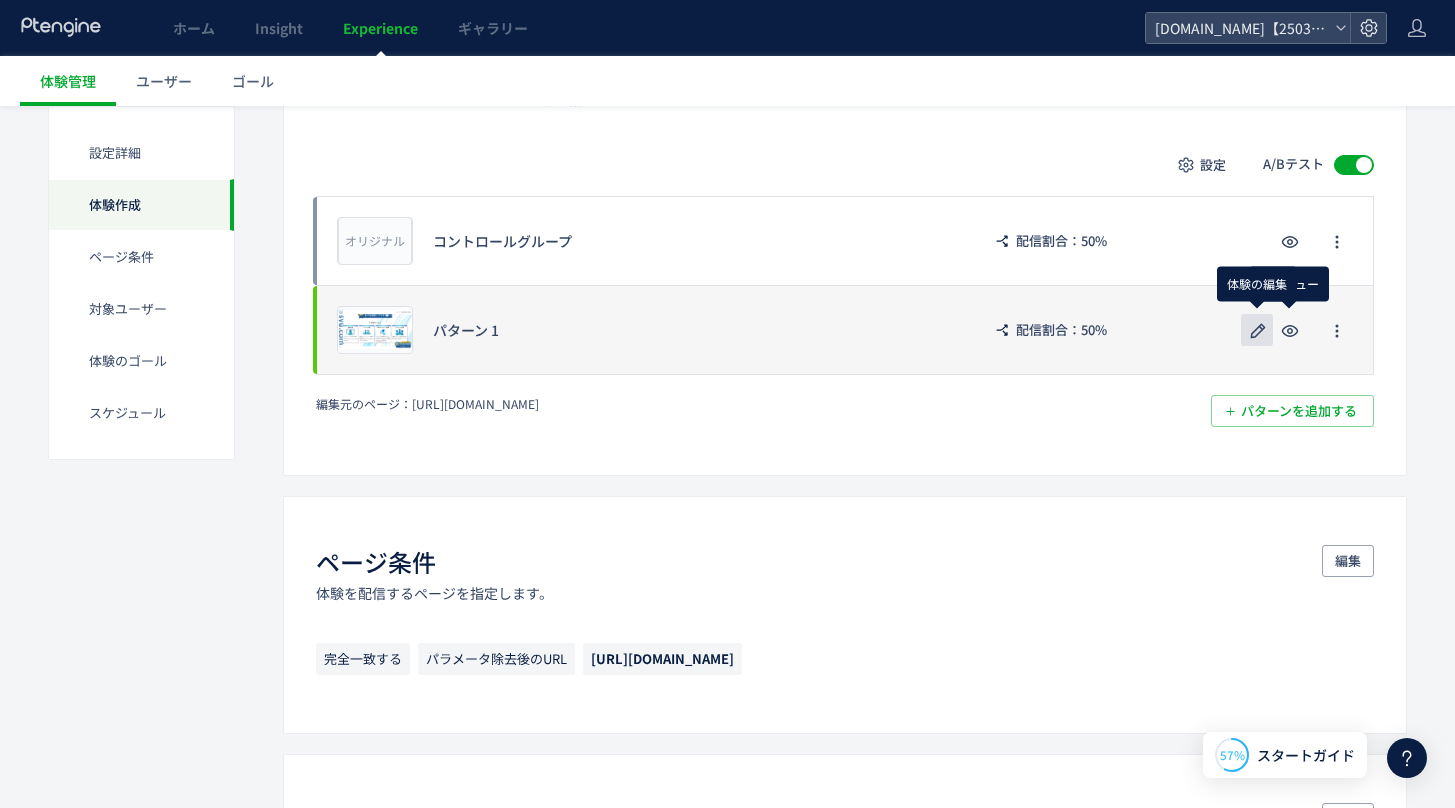 click 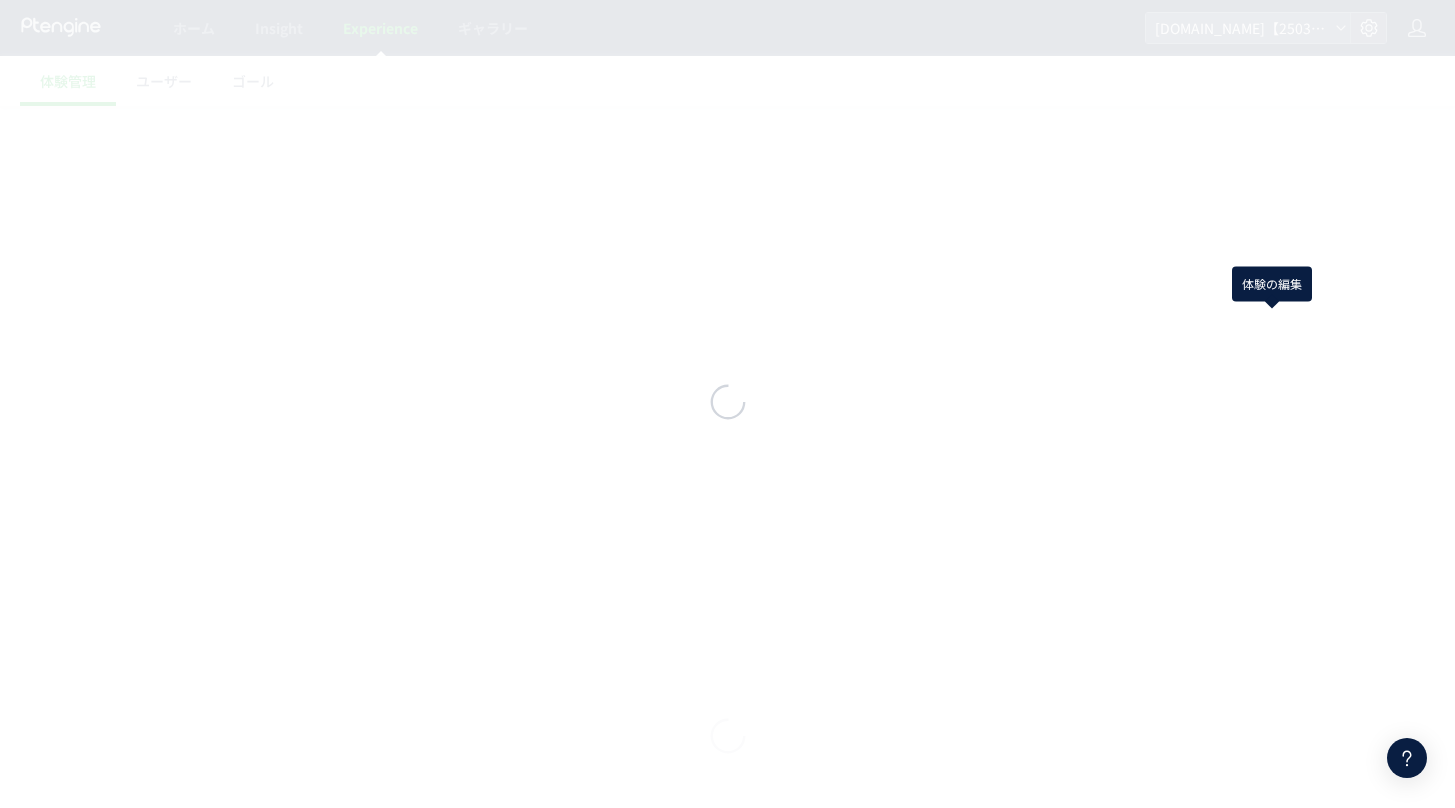 scroll, scrollTop: 0, scrollLeft: 0, axis: both 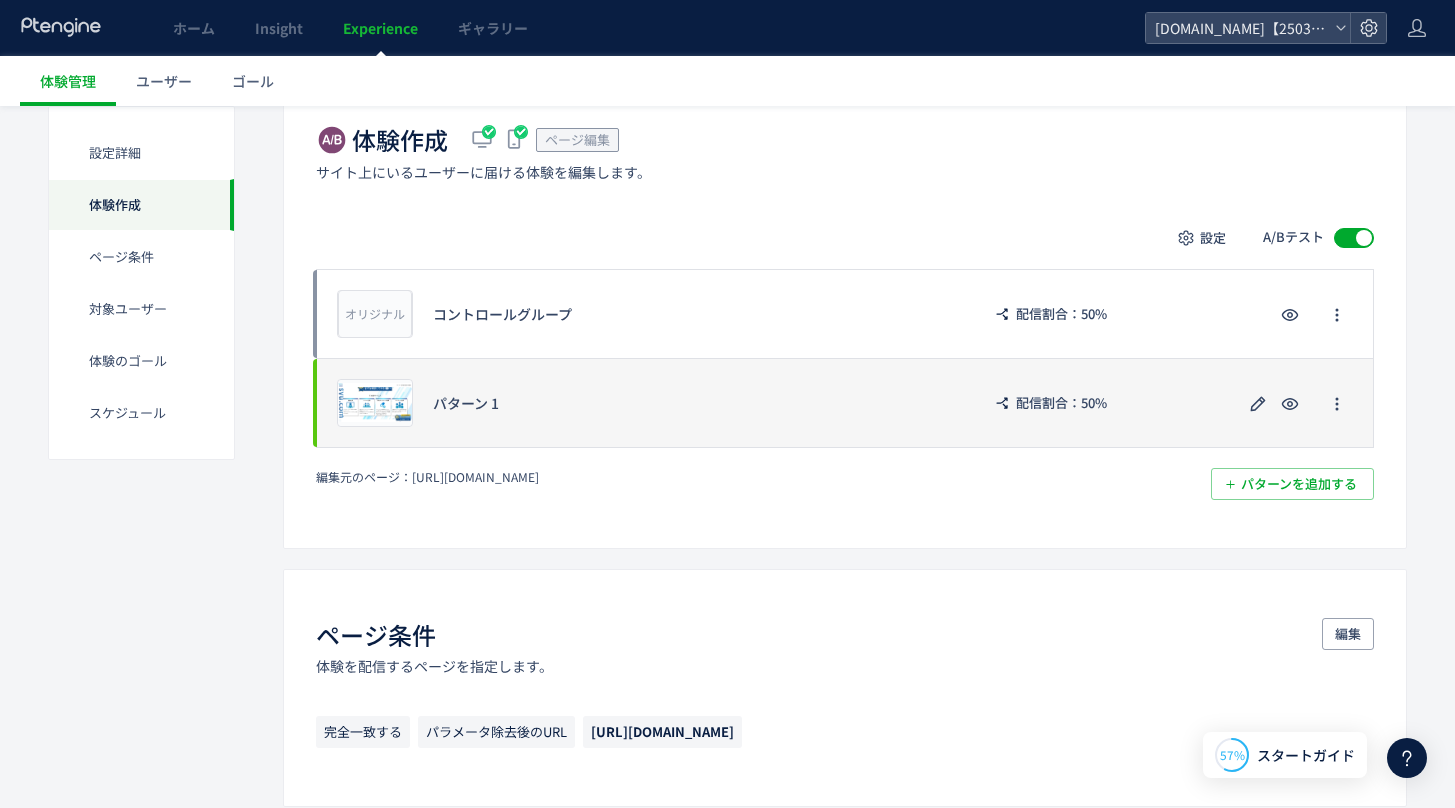 click on "プレビュー パターン 1 配信割合：50%" 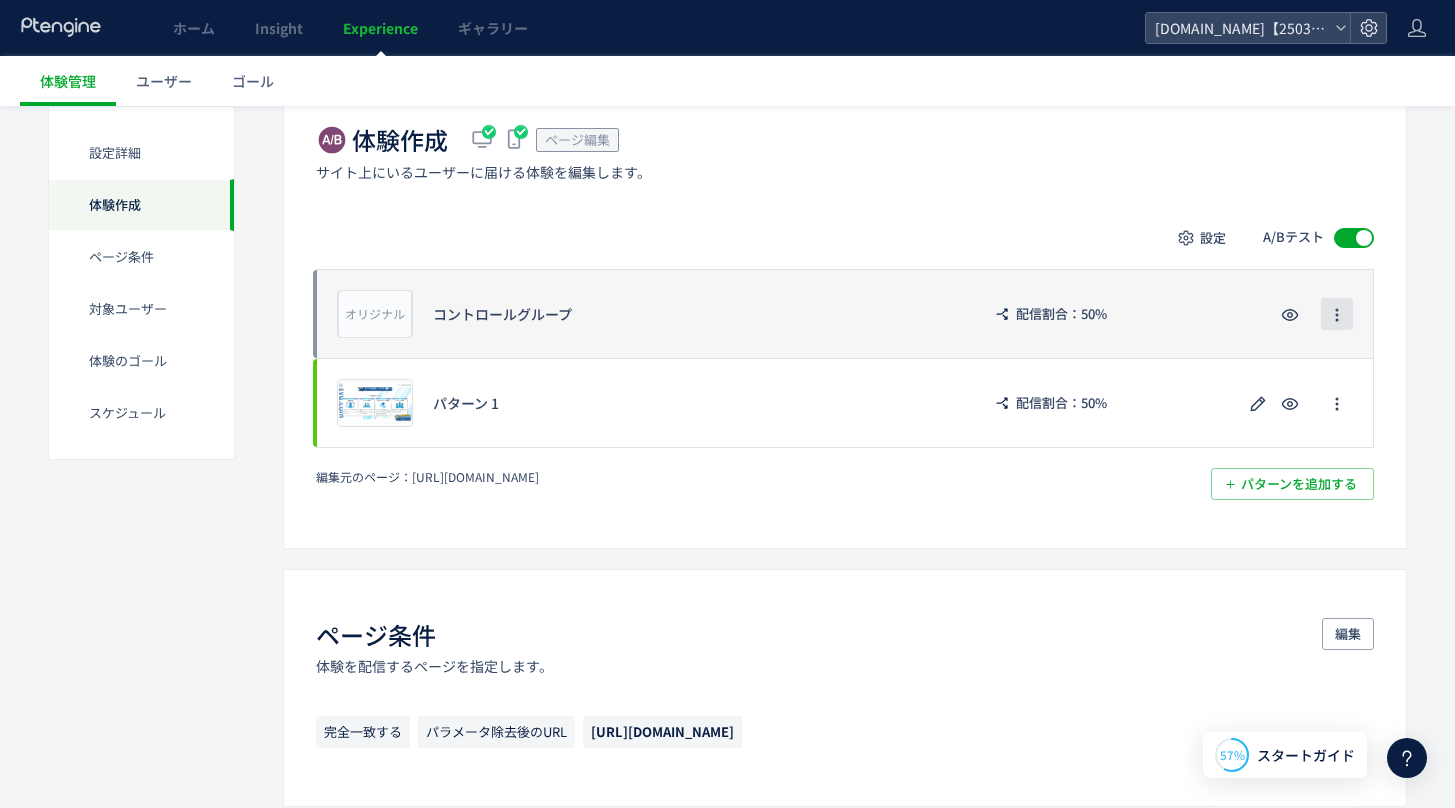 click 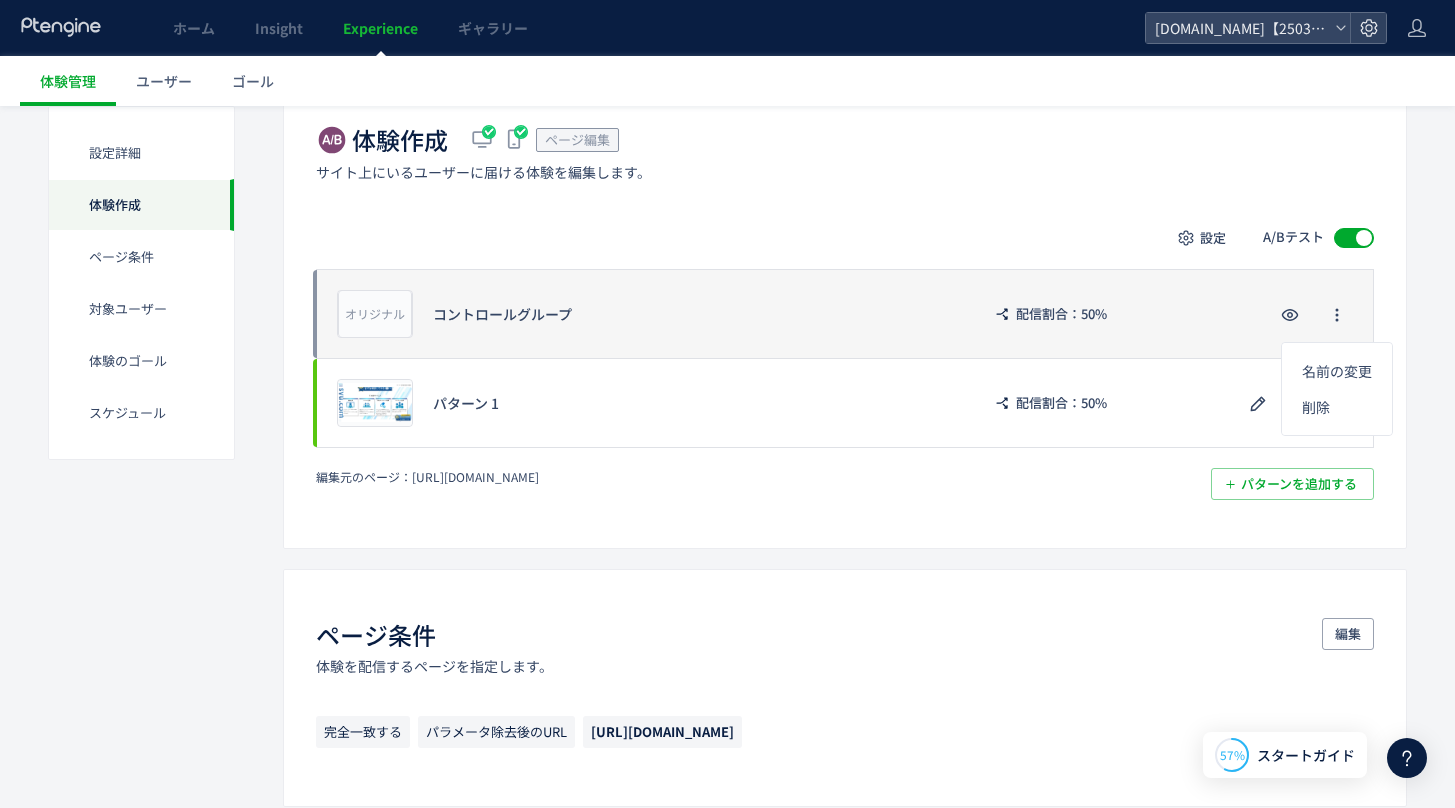 click at bounding box center [1313, 314] 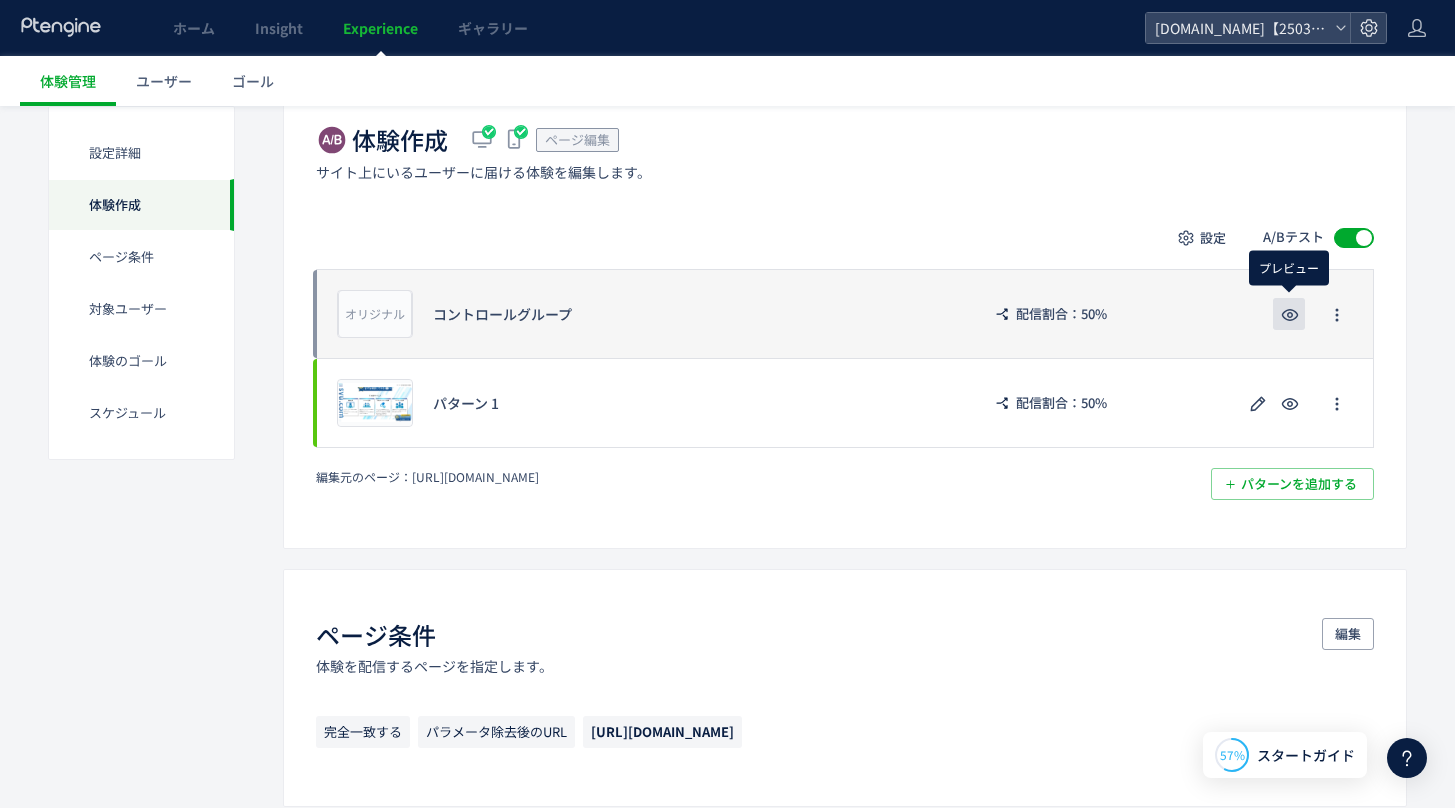 click 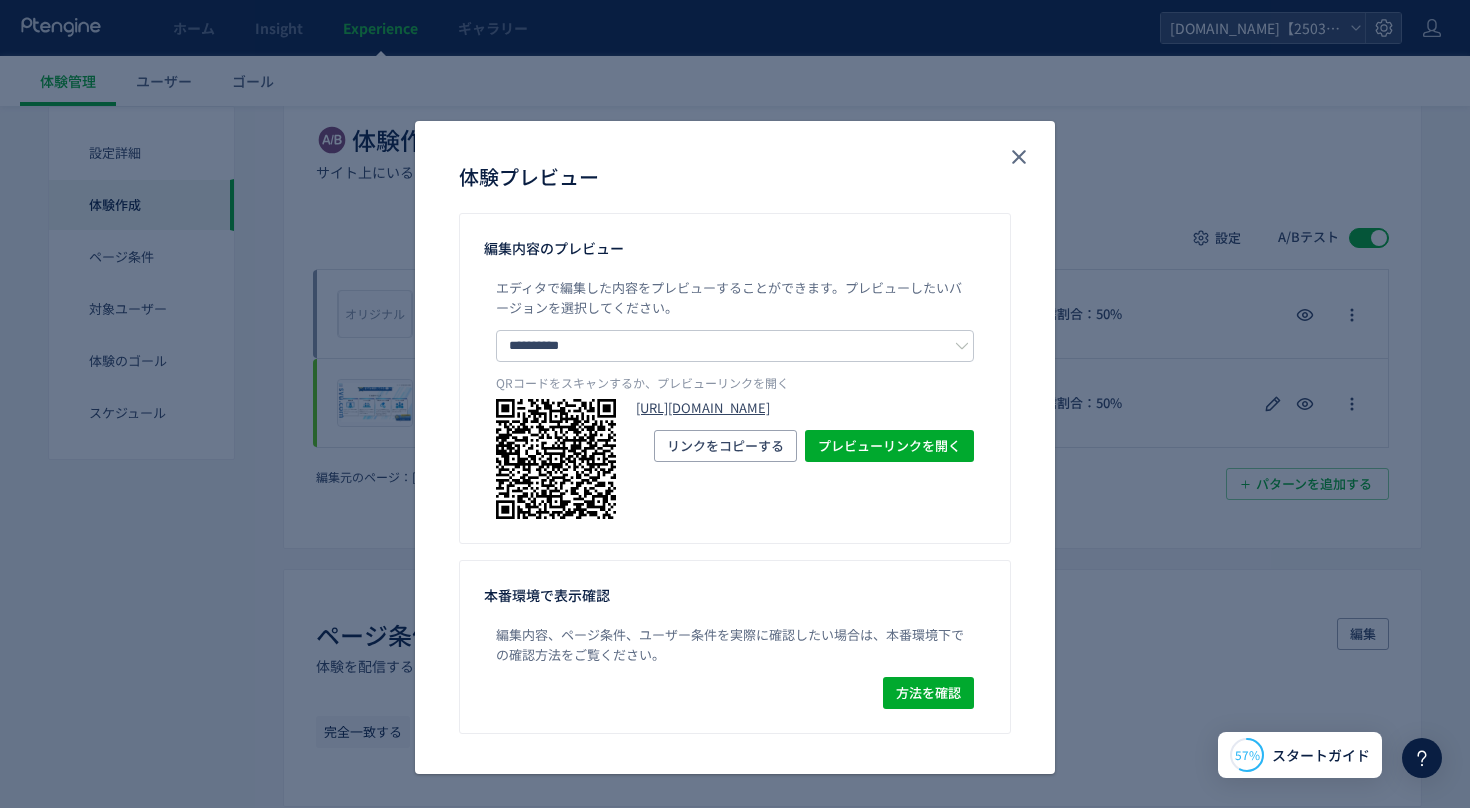 click on "[URL][DOMAIN_NAME]" at bounding box center (805, 408) 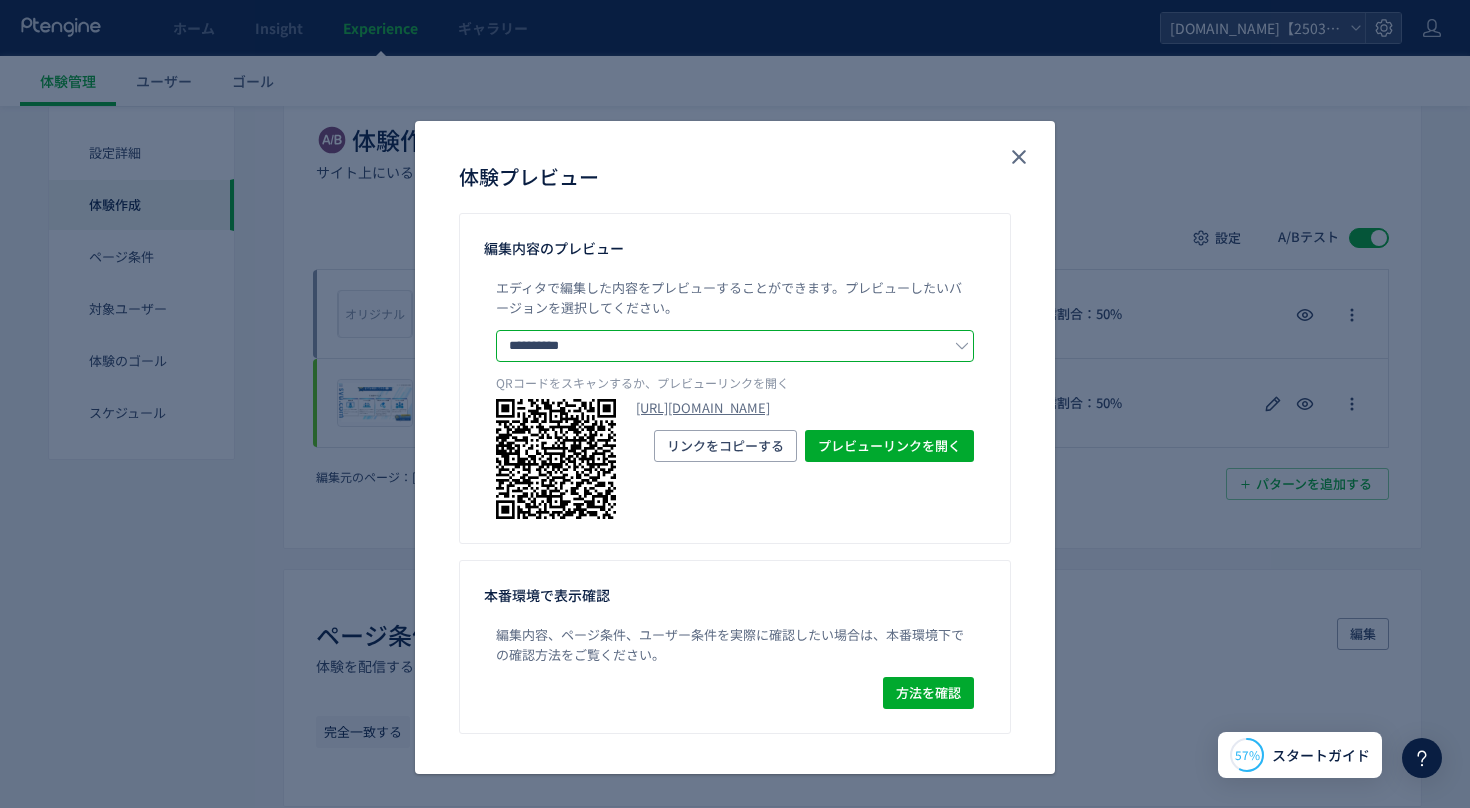 click on "**********" 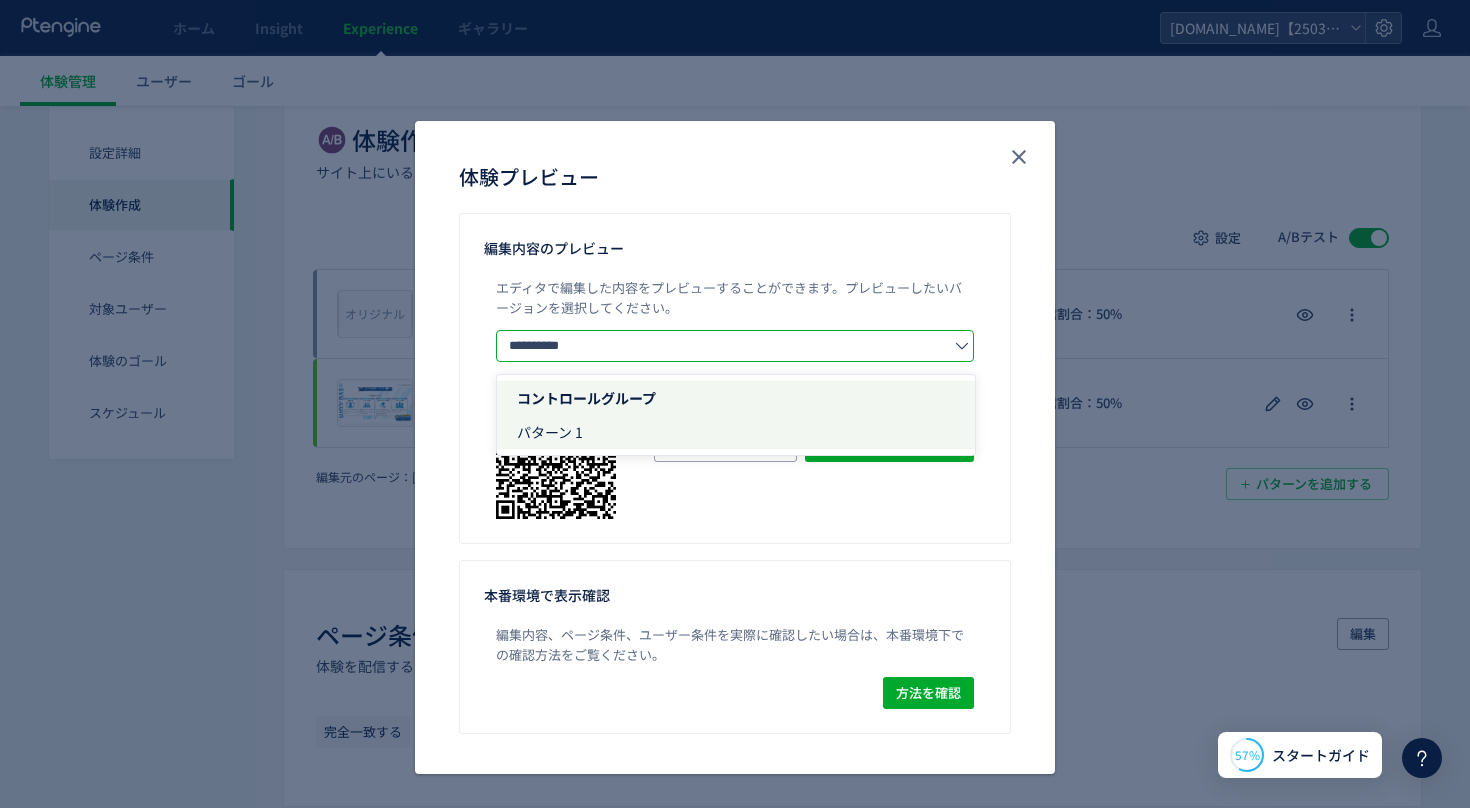 click on "パターン 1" 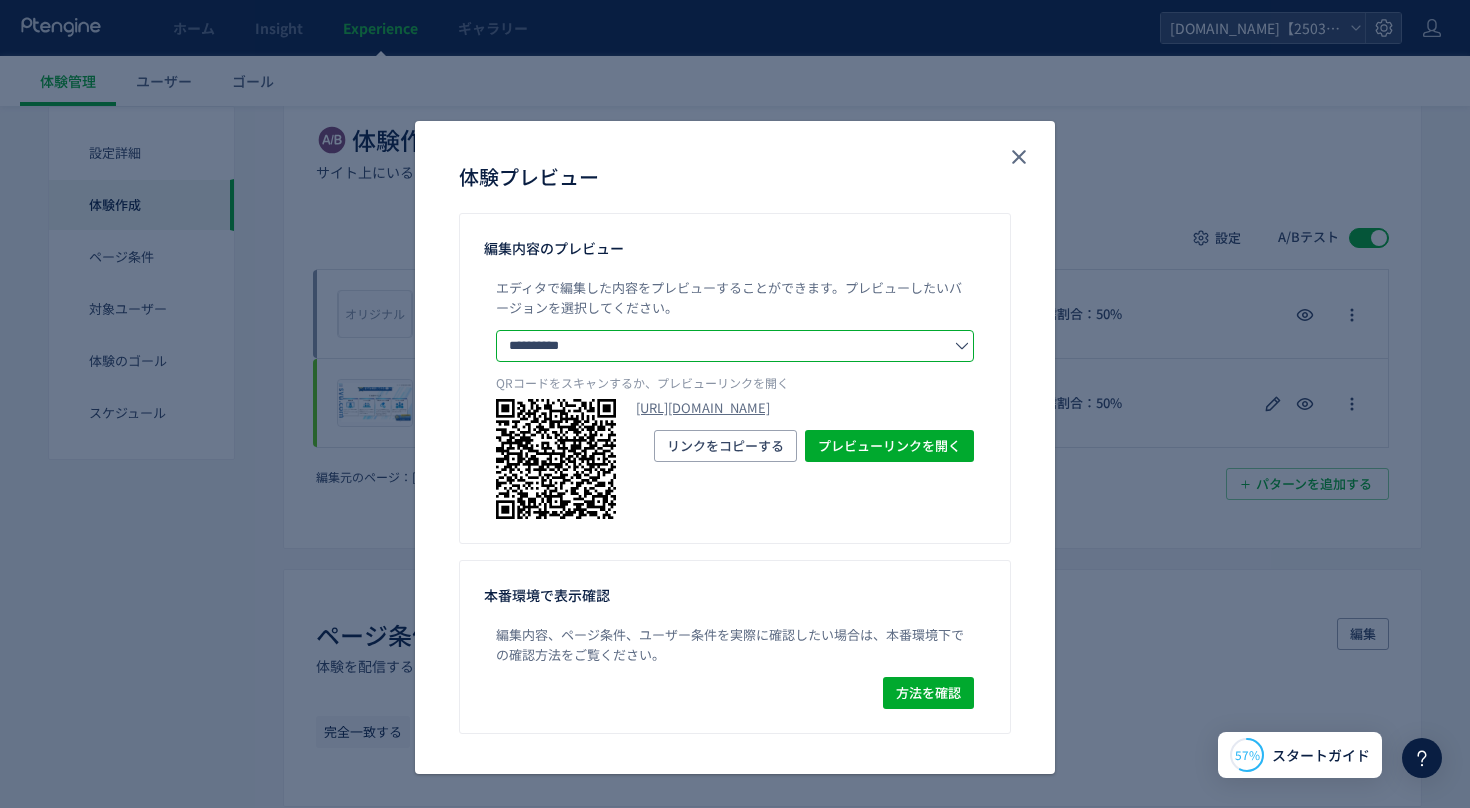 click on "**********" 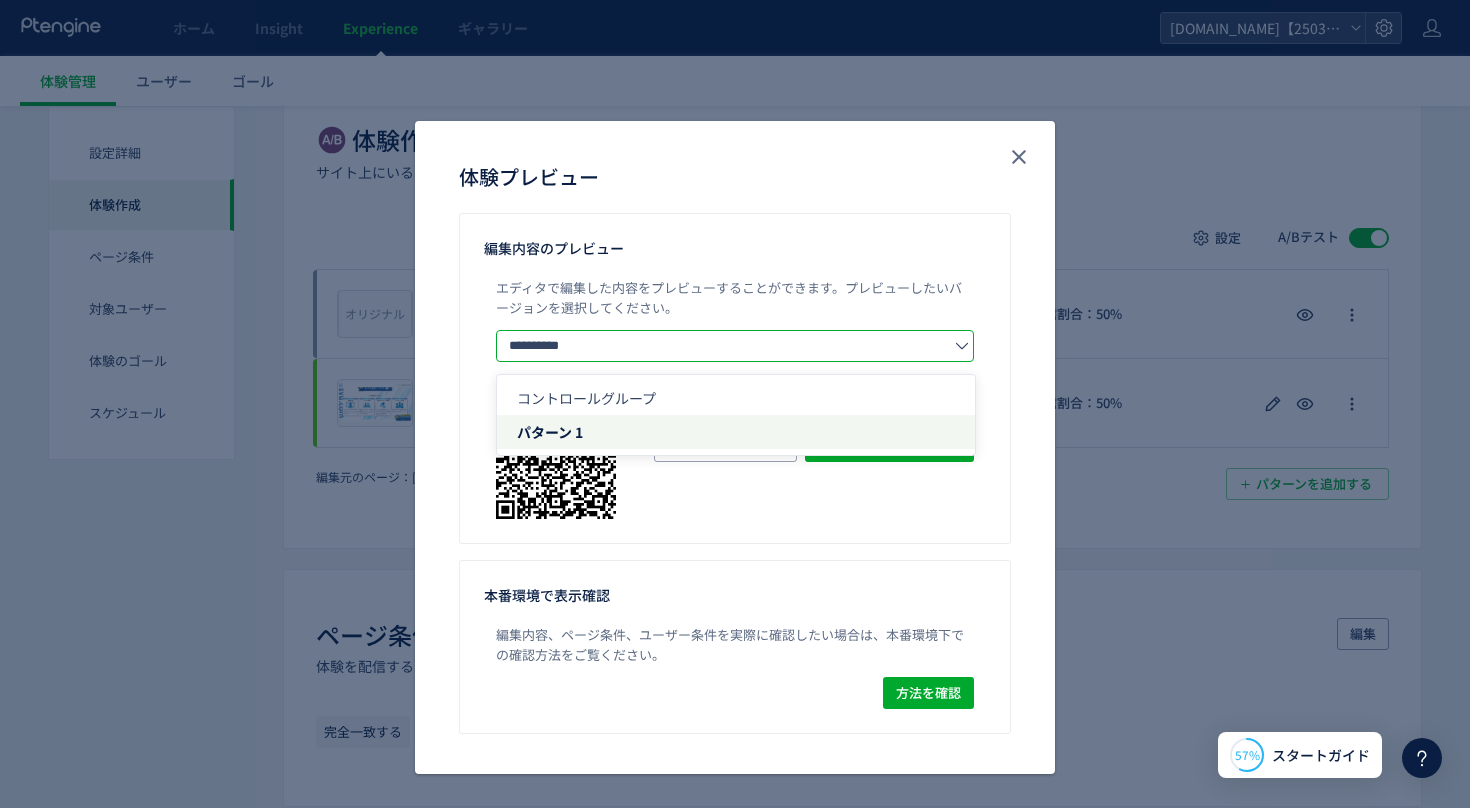 click on "**********" at bounding box center [735, 378] 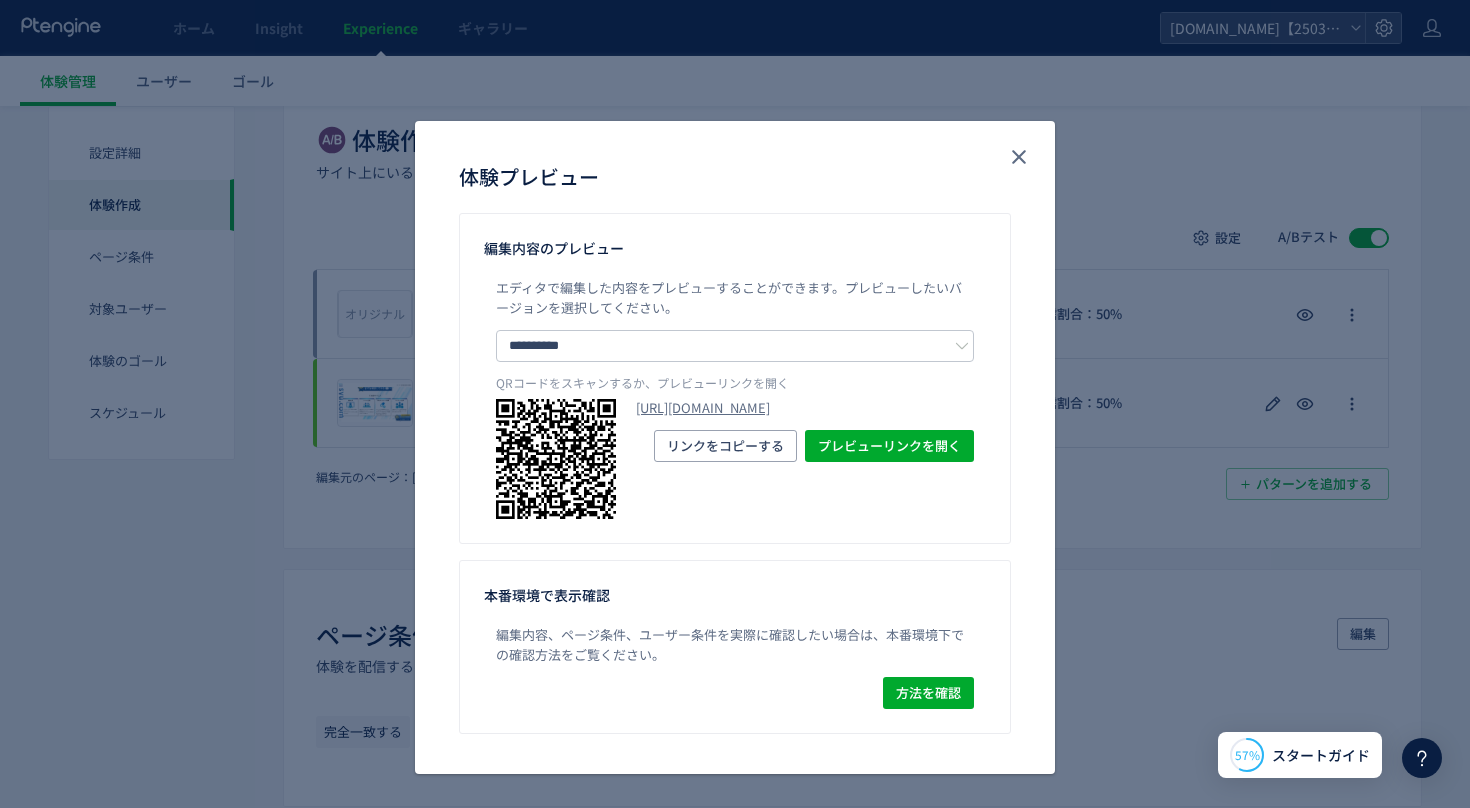 click on "編集内容、ページ条件、ユーザー条件を実際に確認したい場合は、本番環境下での確認方法をご覧ください。" at bounding box center (735, 651) 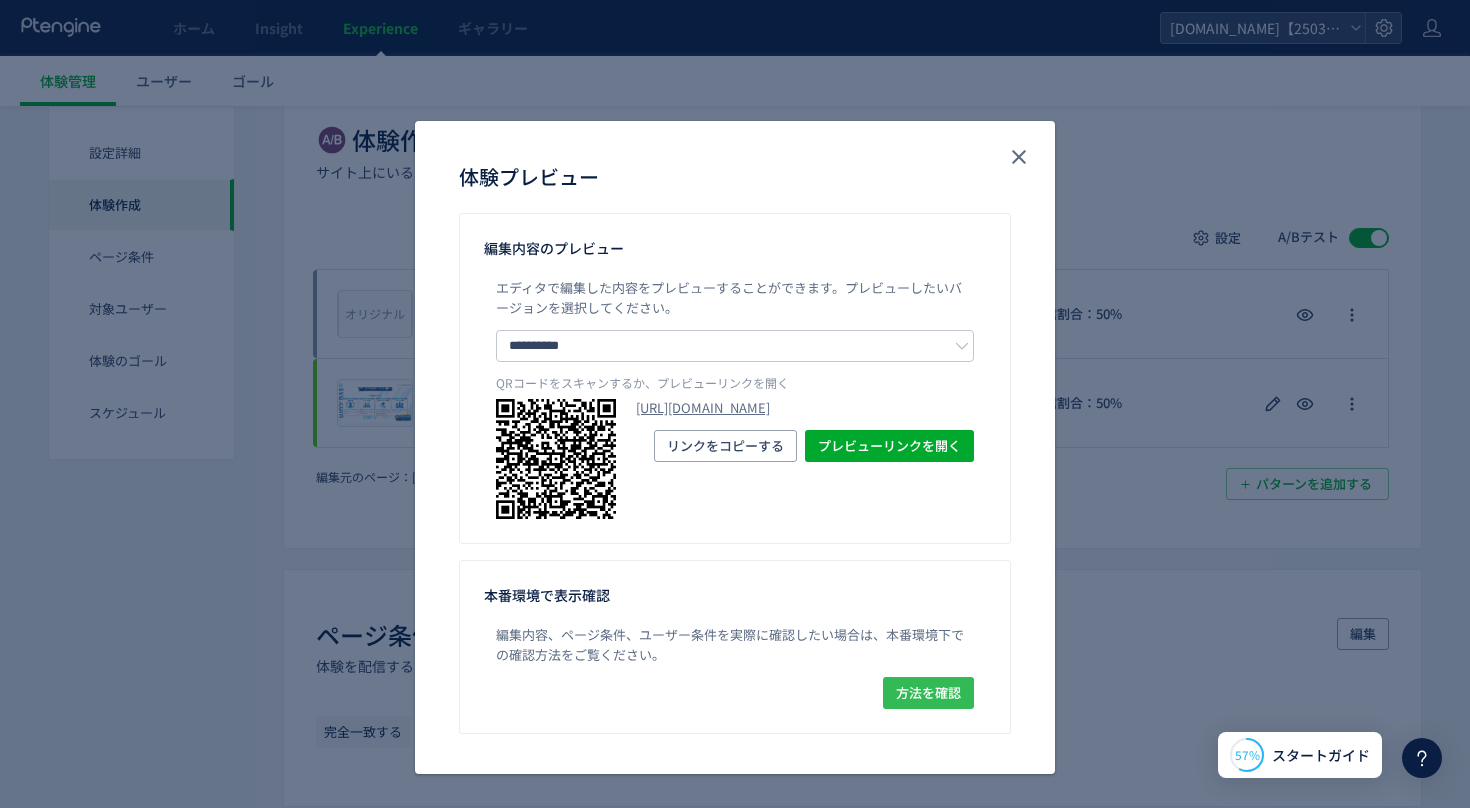 click on "方法を確認" at bounding box center [928, 693] 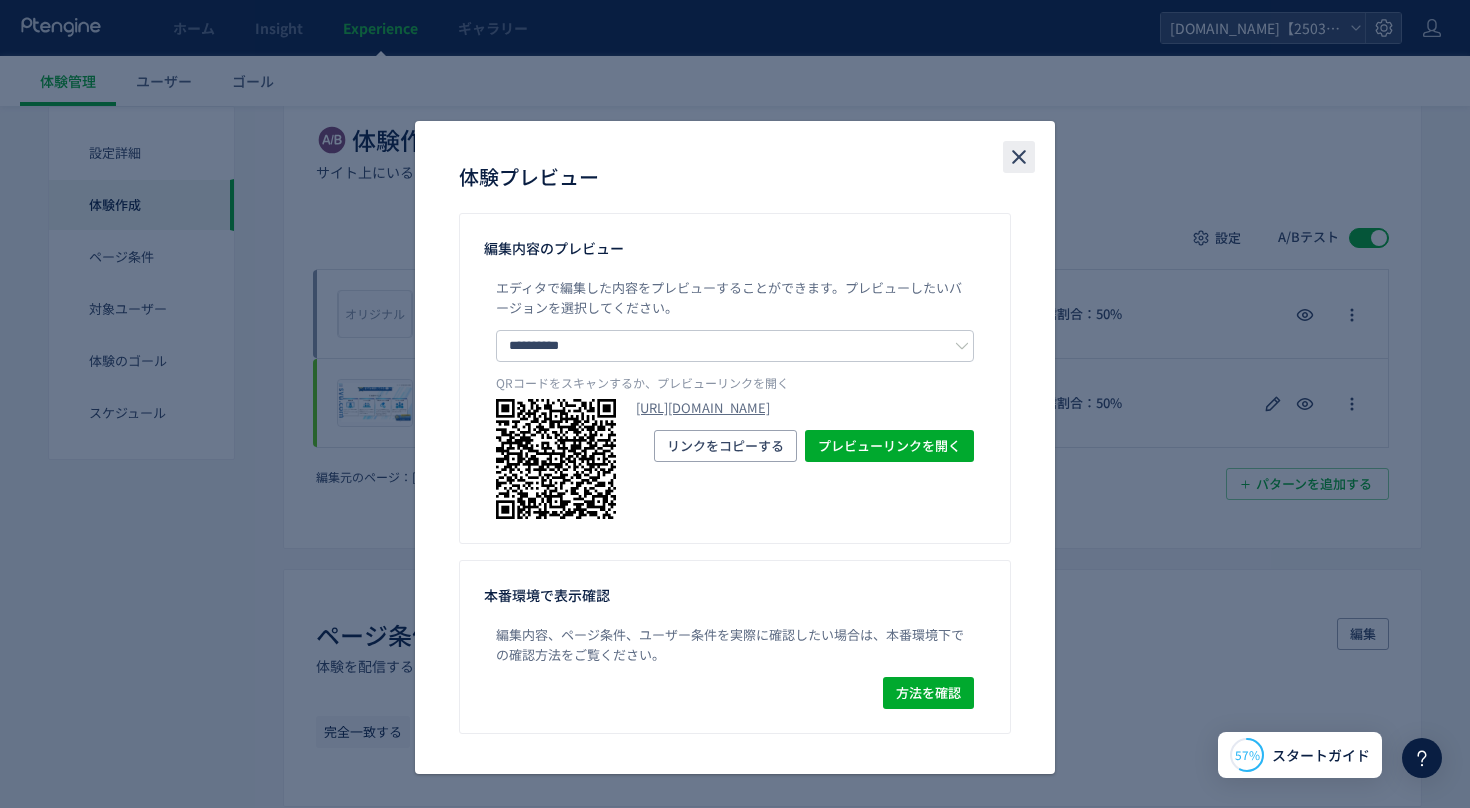 click 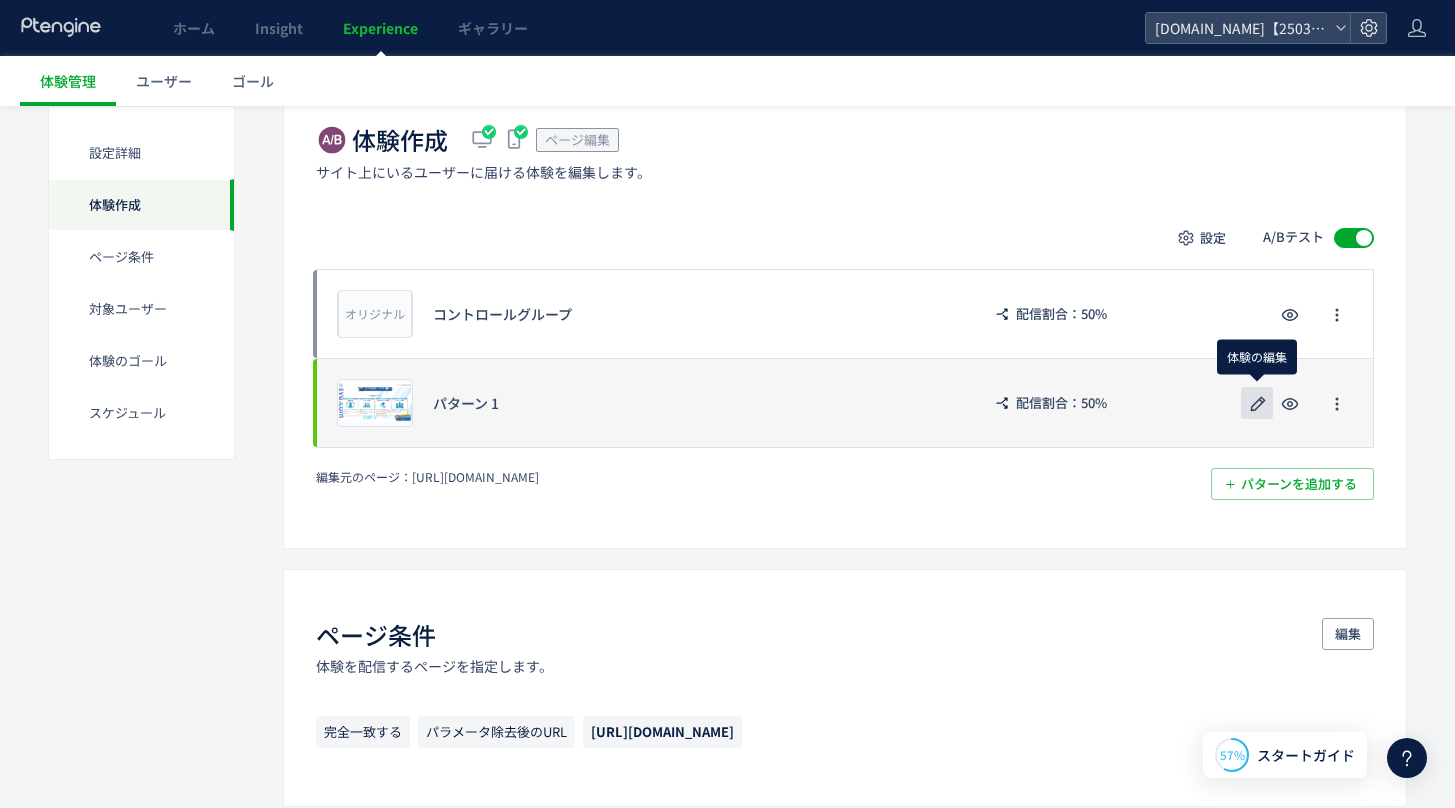 click 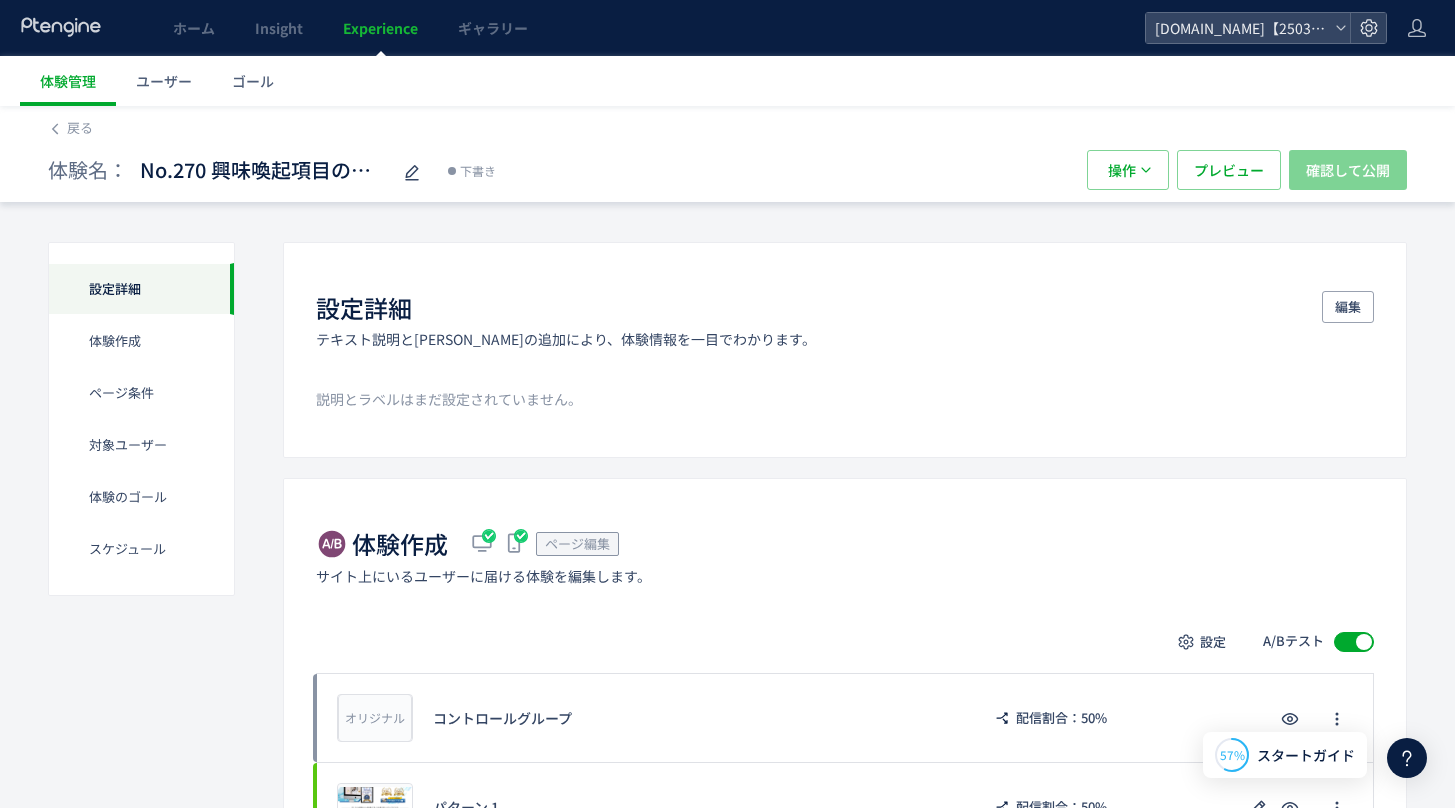 scroll, scrollTop: 370, scrollLeft: 0, axis: vertical 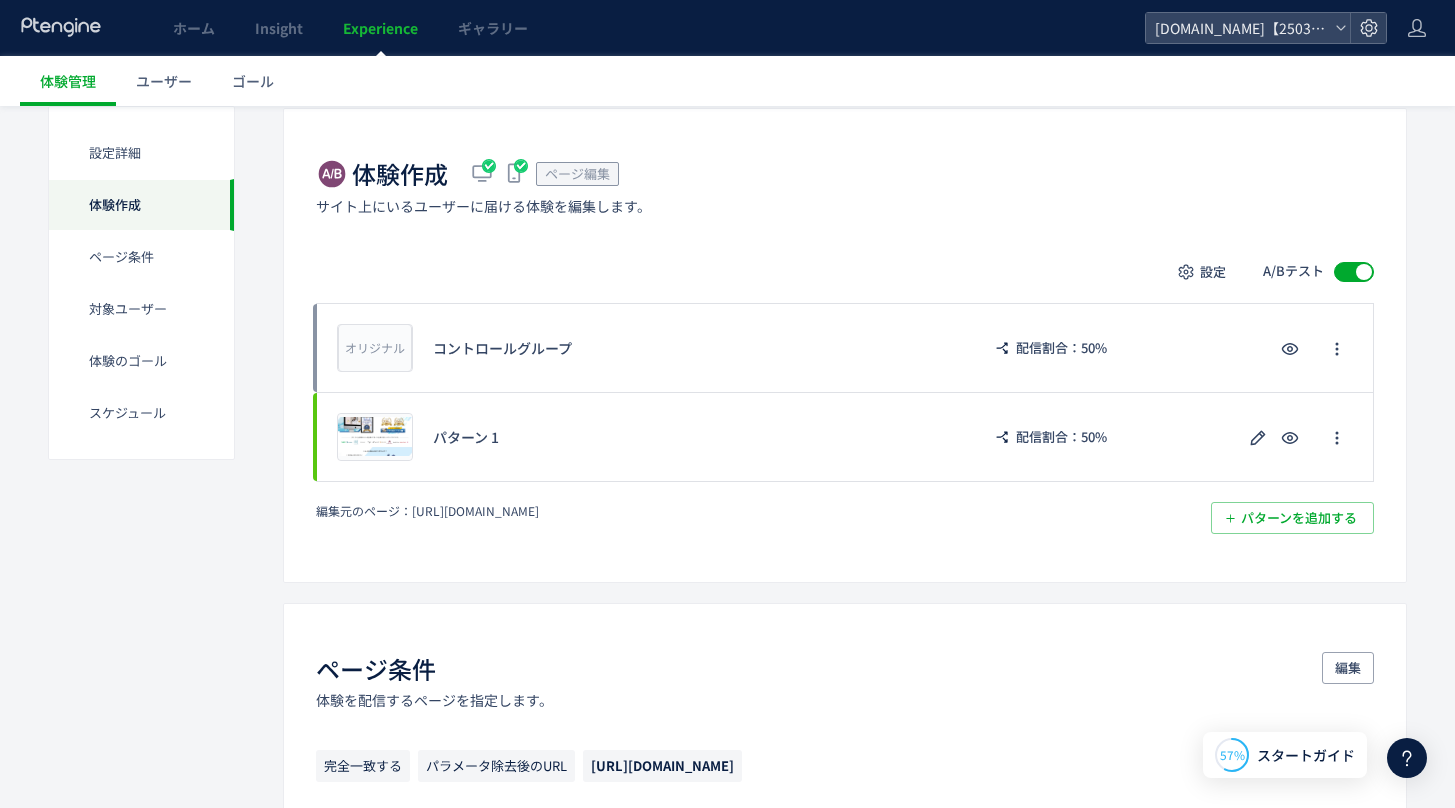 click 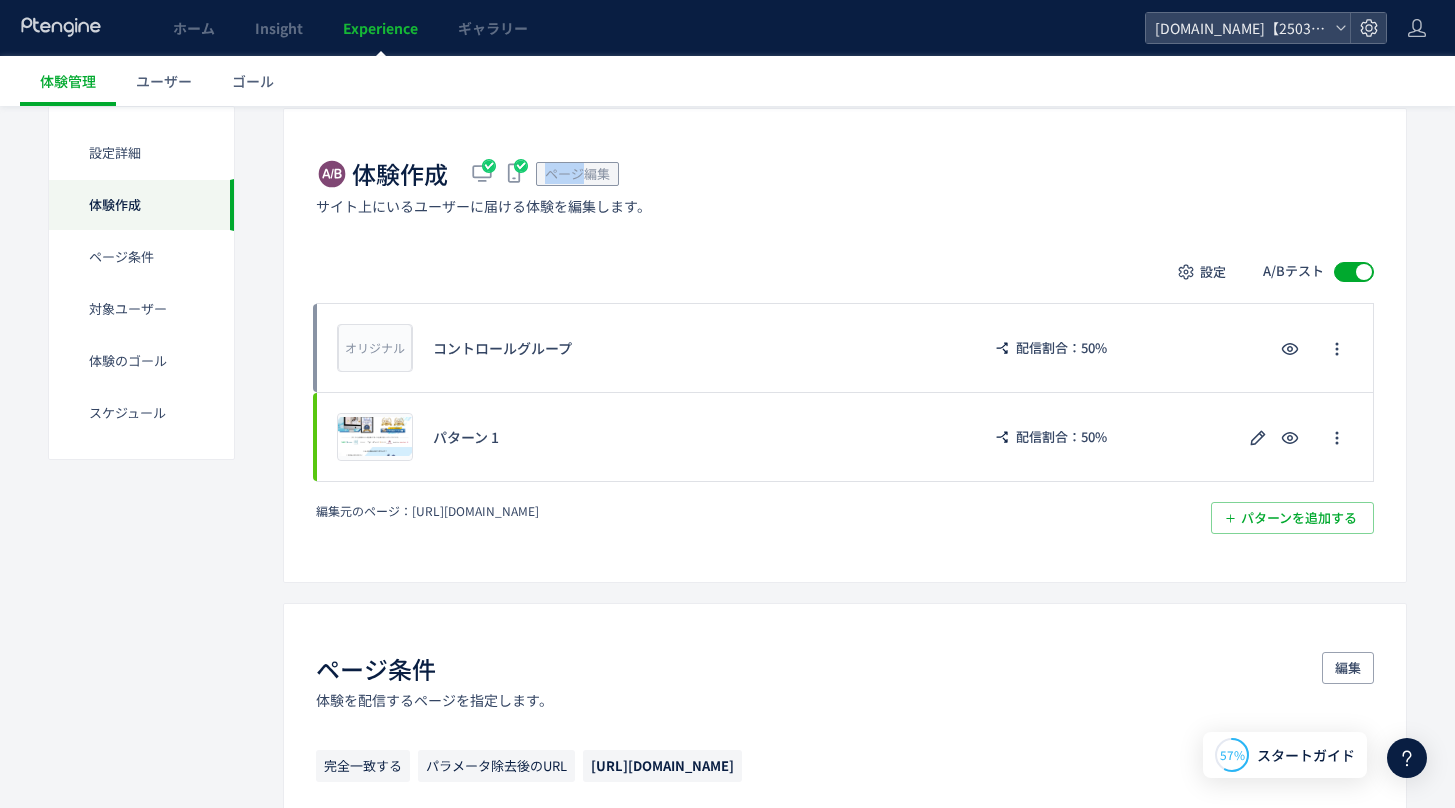 click 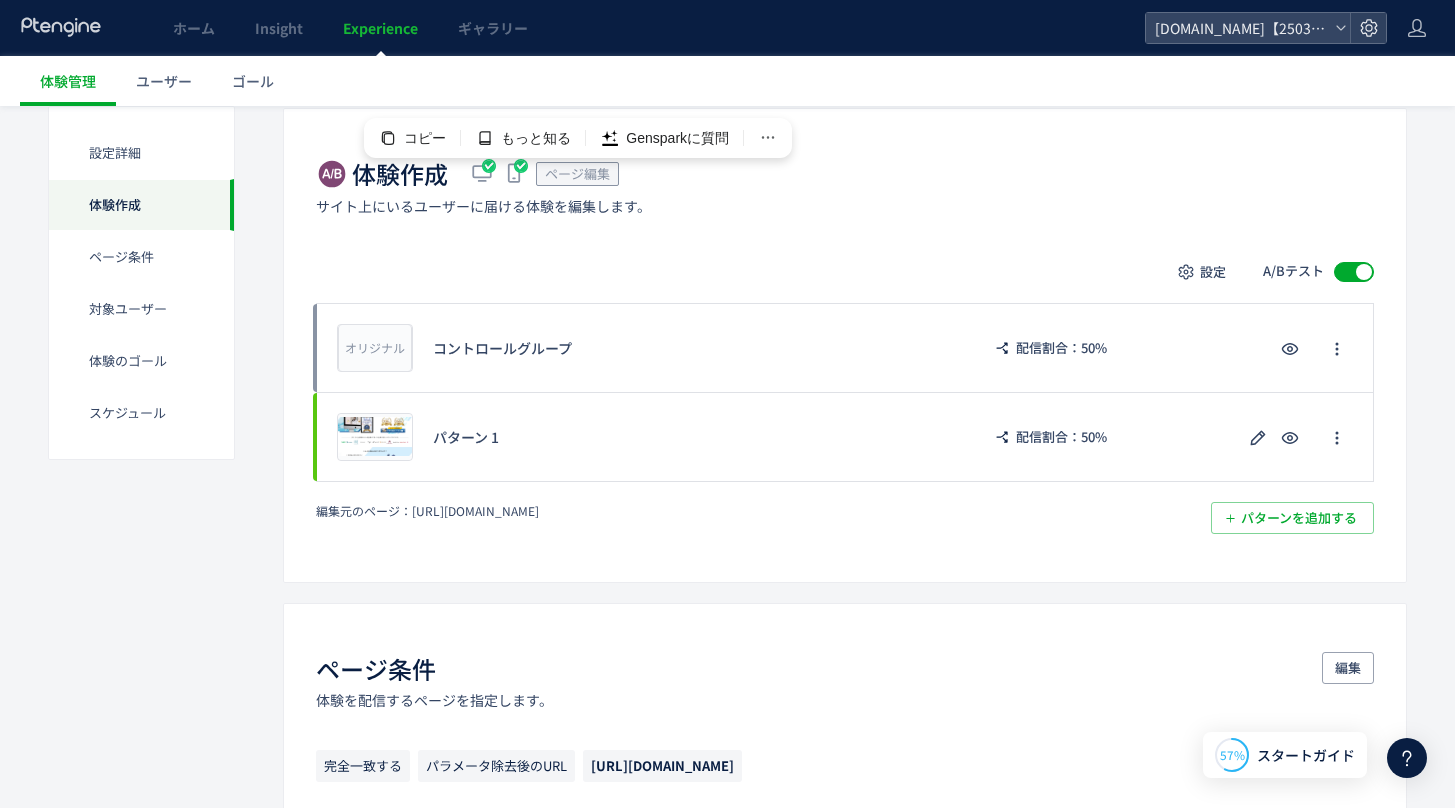 click 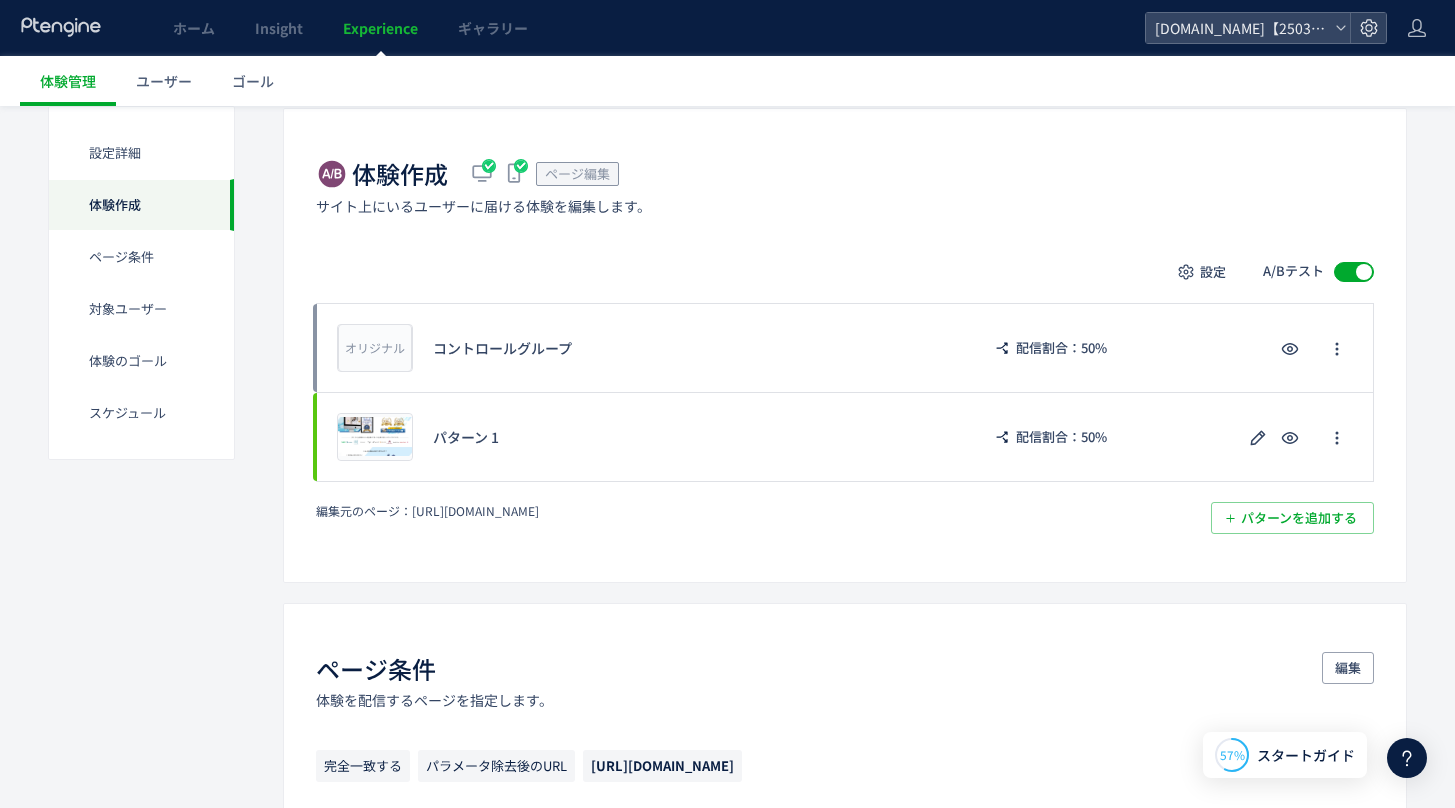 click 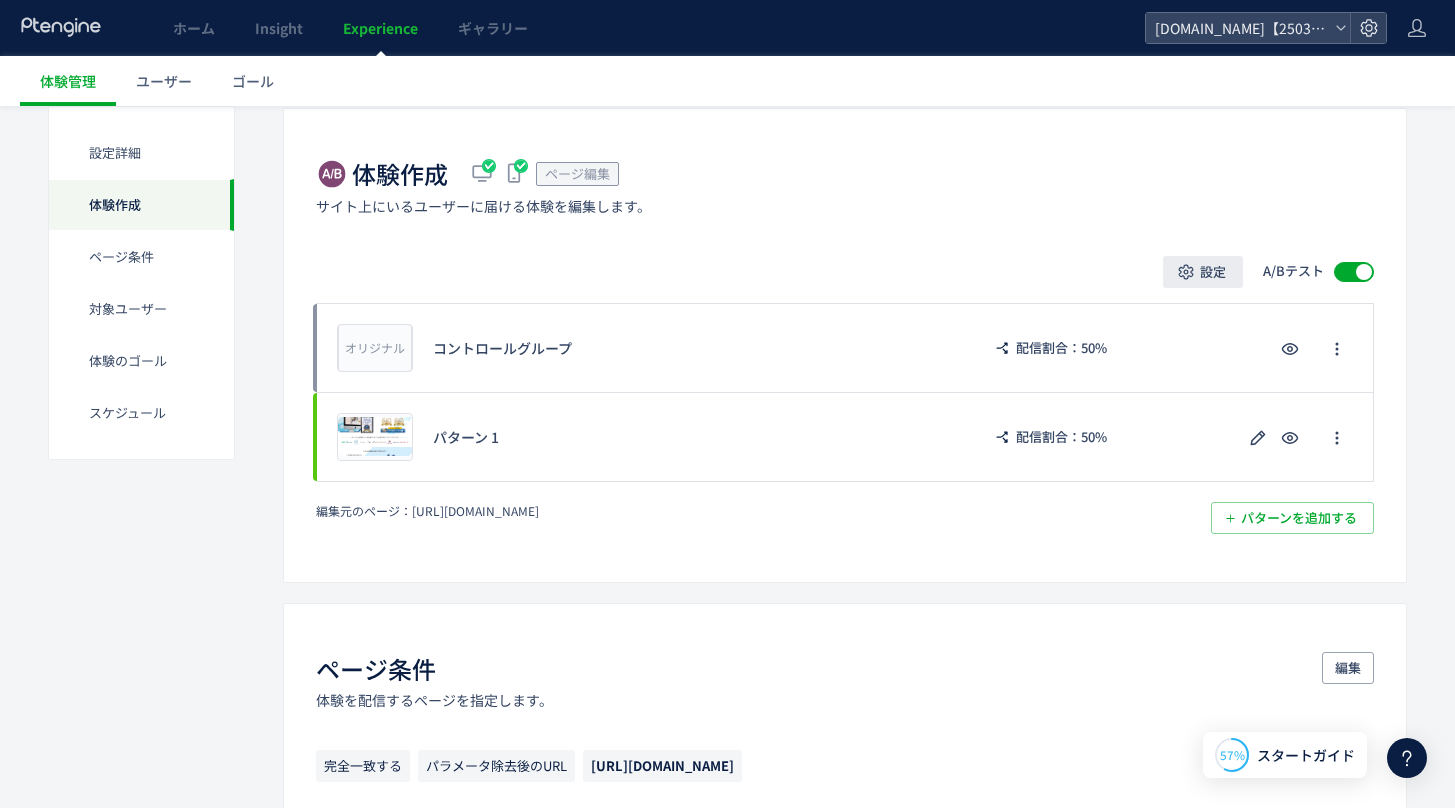 click on "設定" 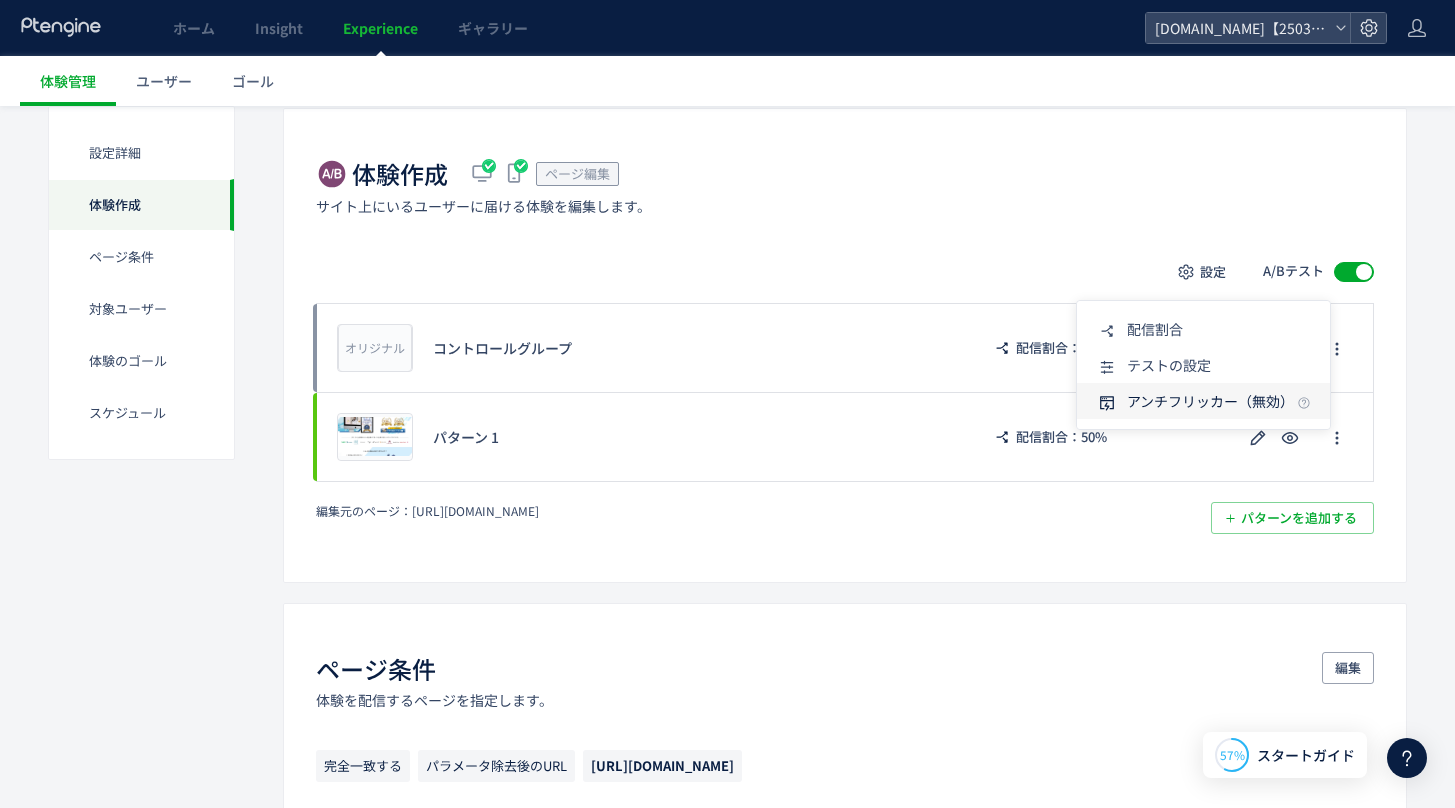 click on "アンチフリッカー（無効）" 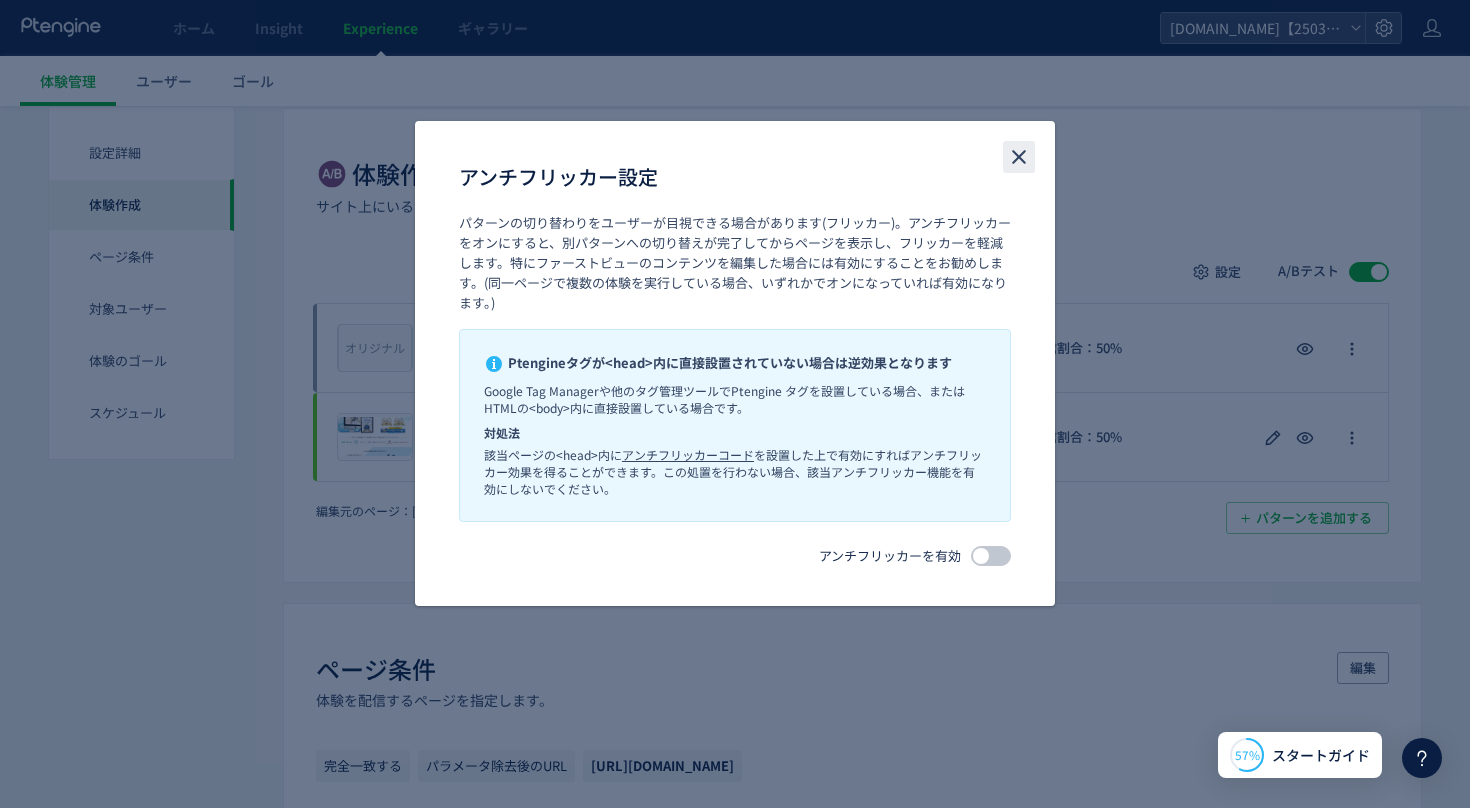 click 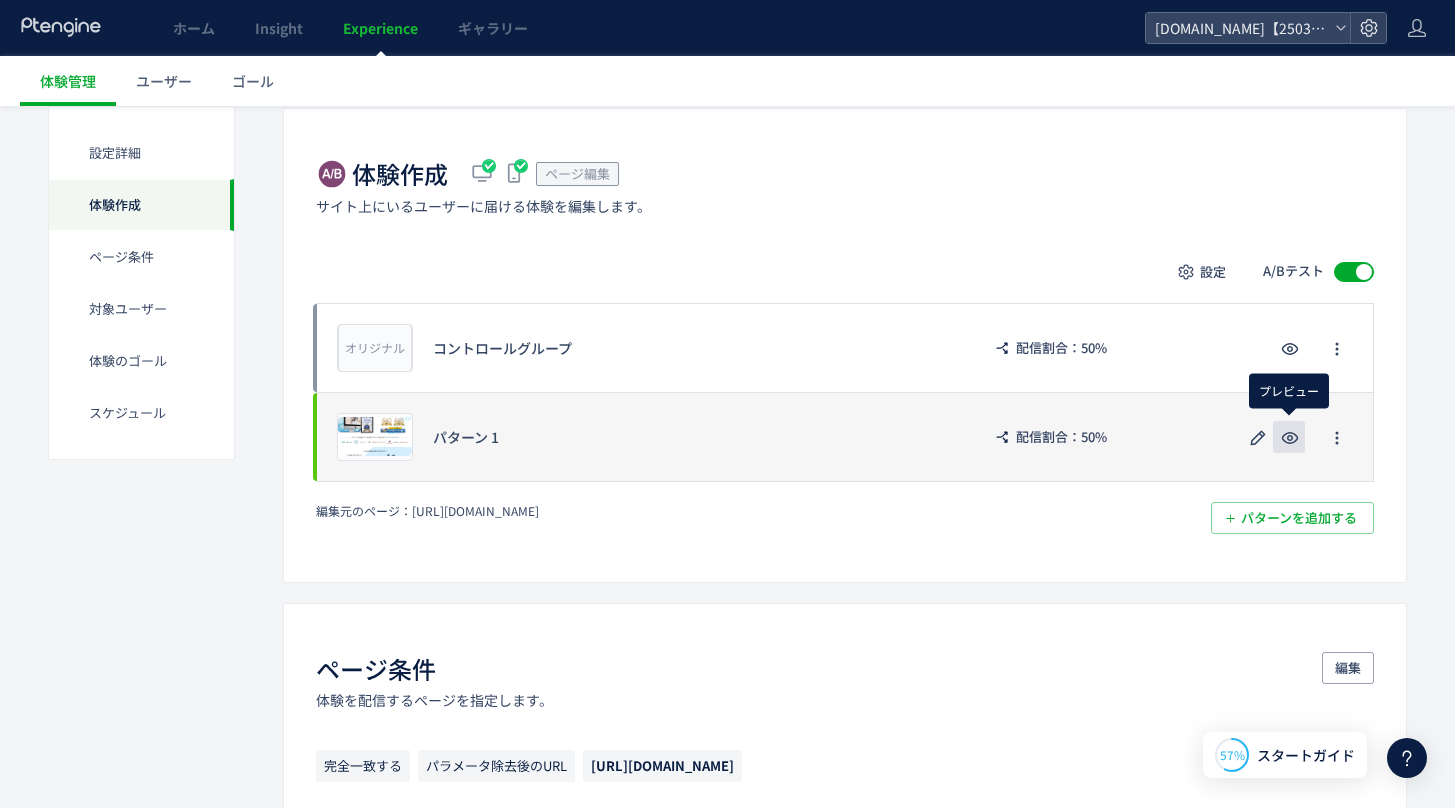 click 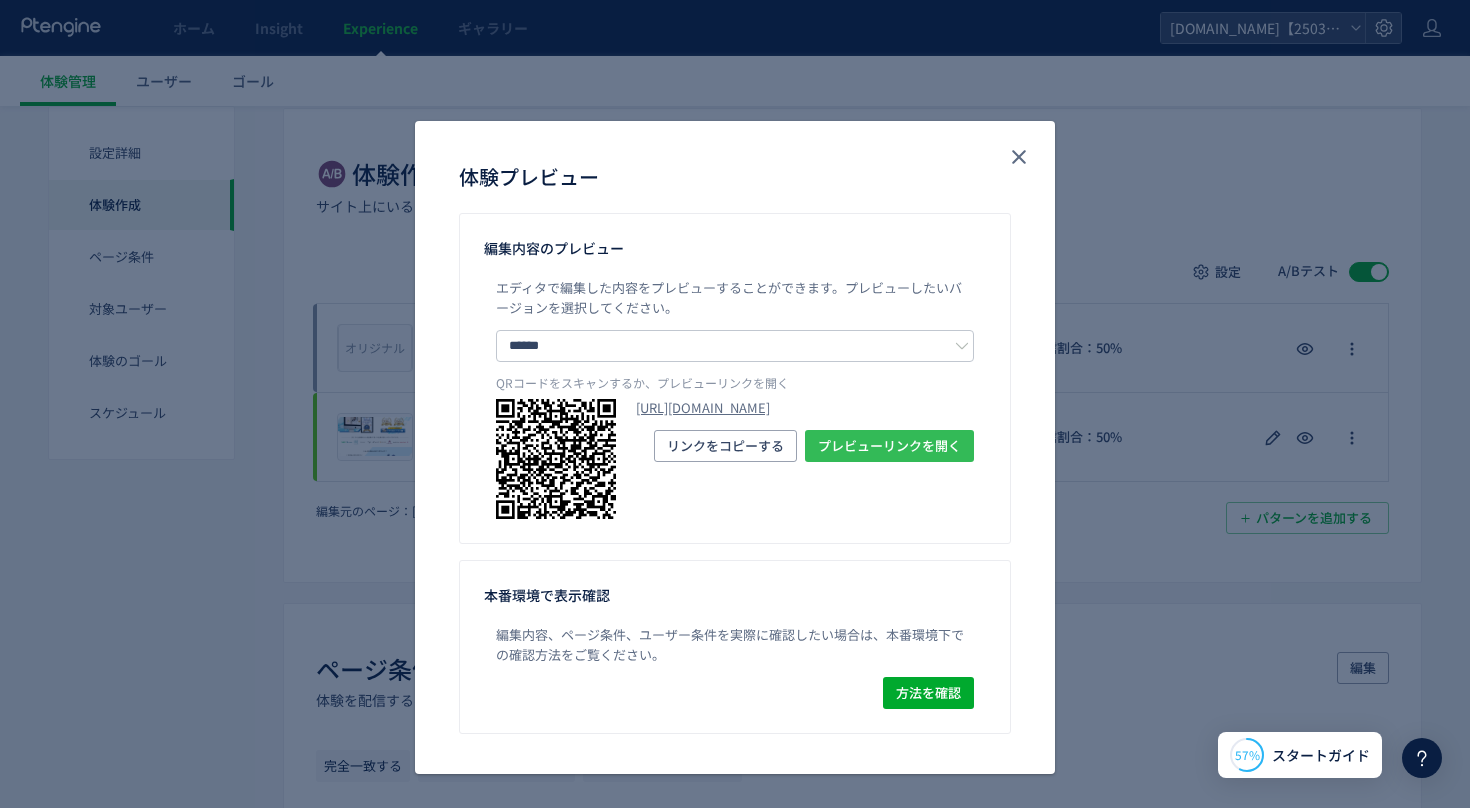click on "プレビューリンクを開く" at bounding box center (889, 446) 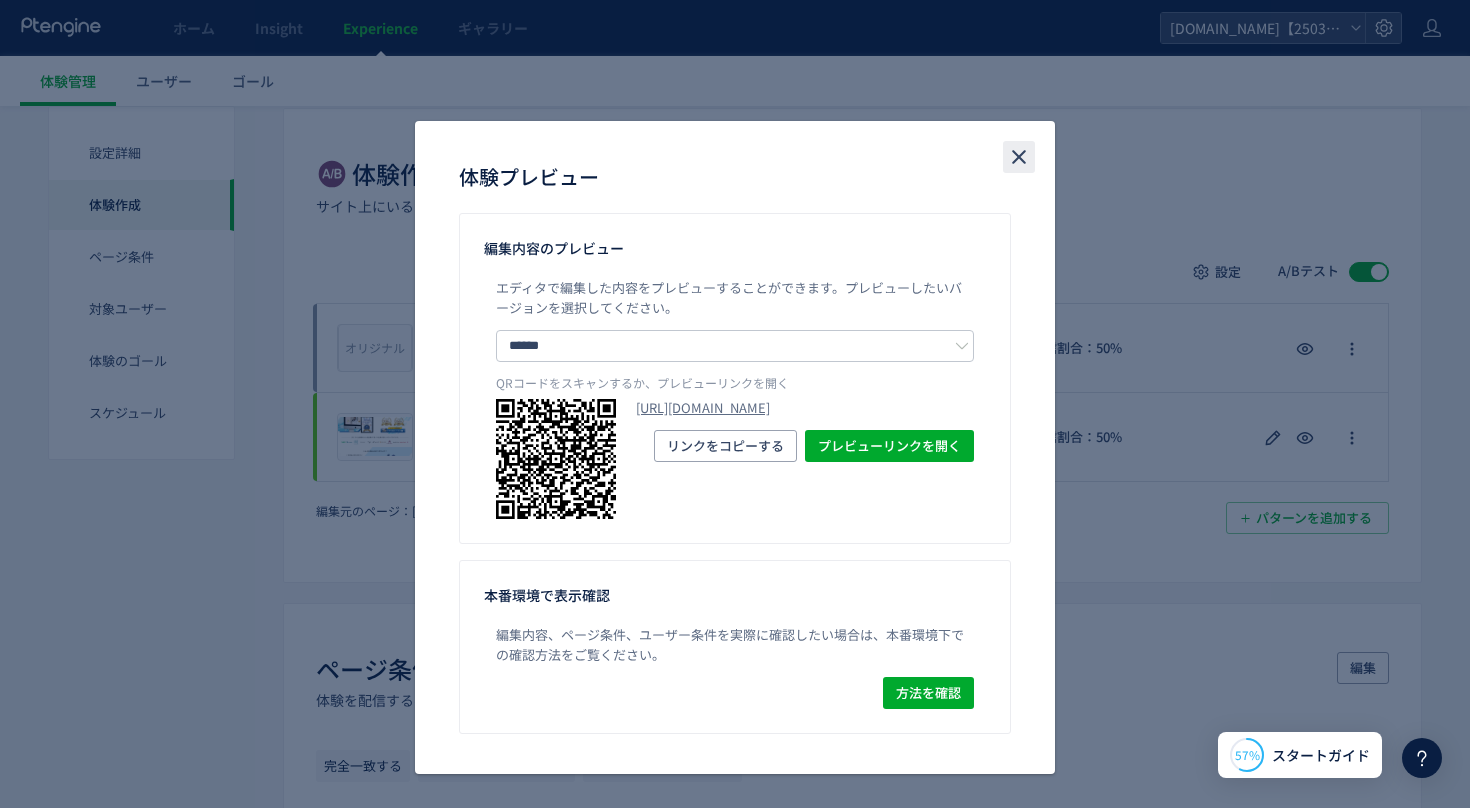 click 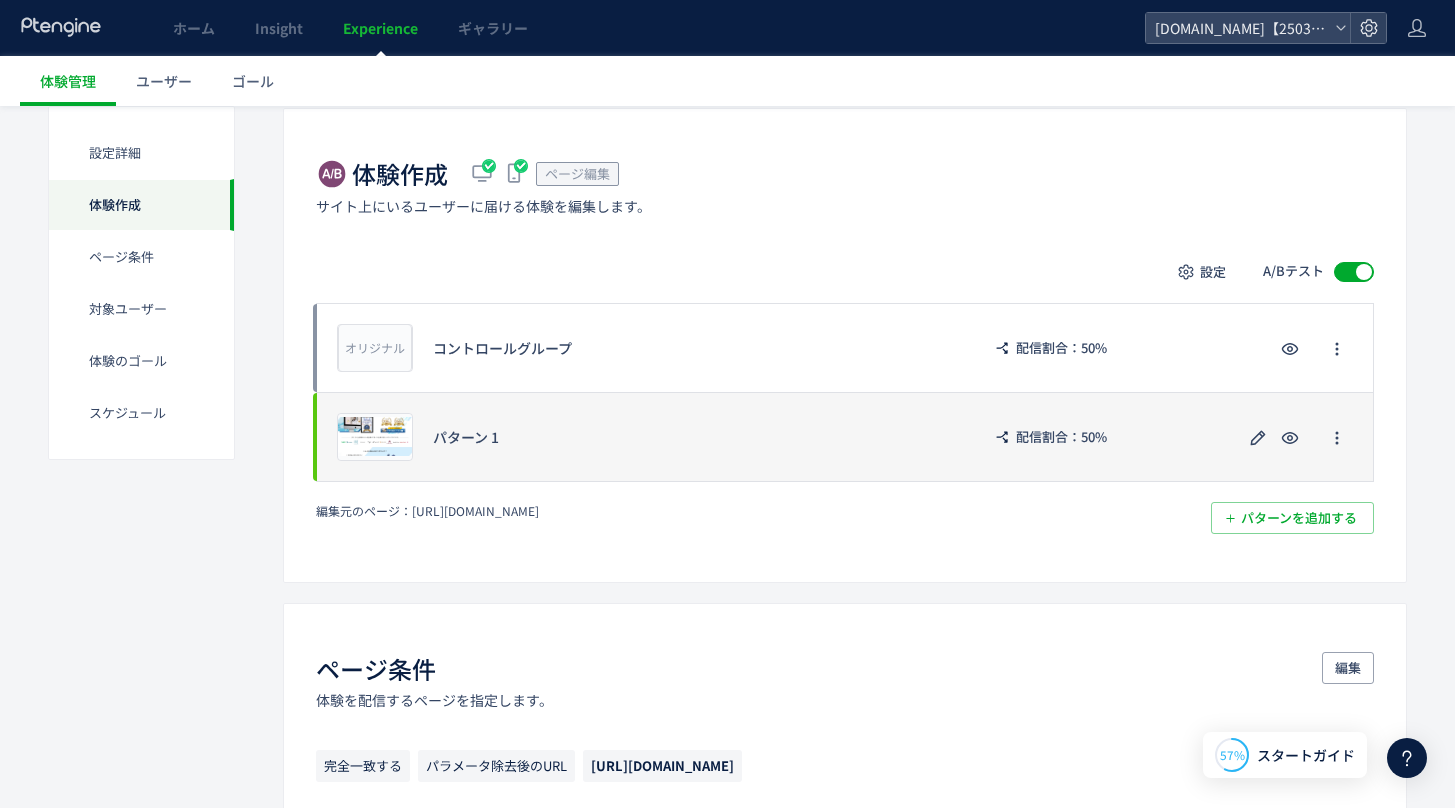 click on "プレビュー パターン 1 配信割合：50%" 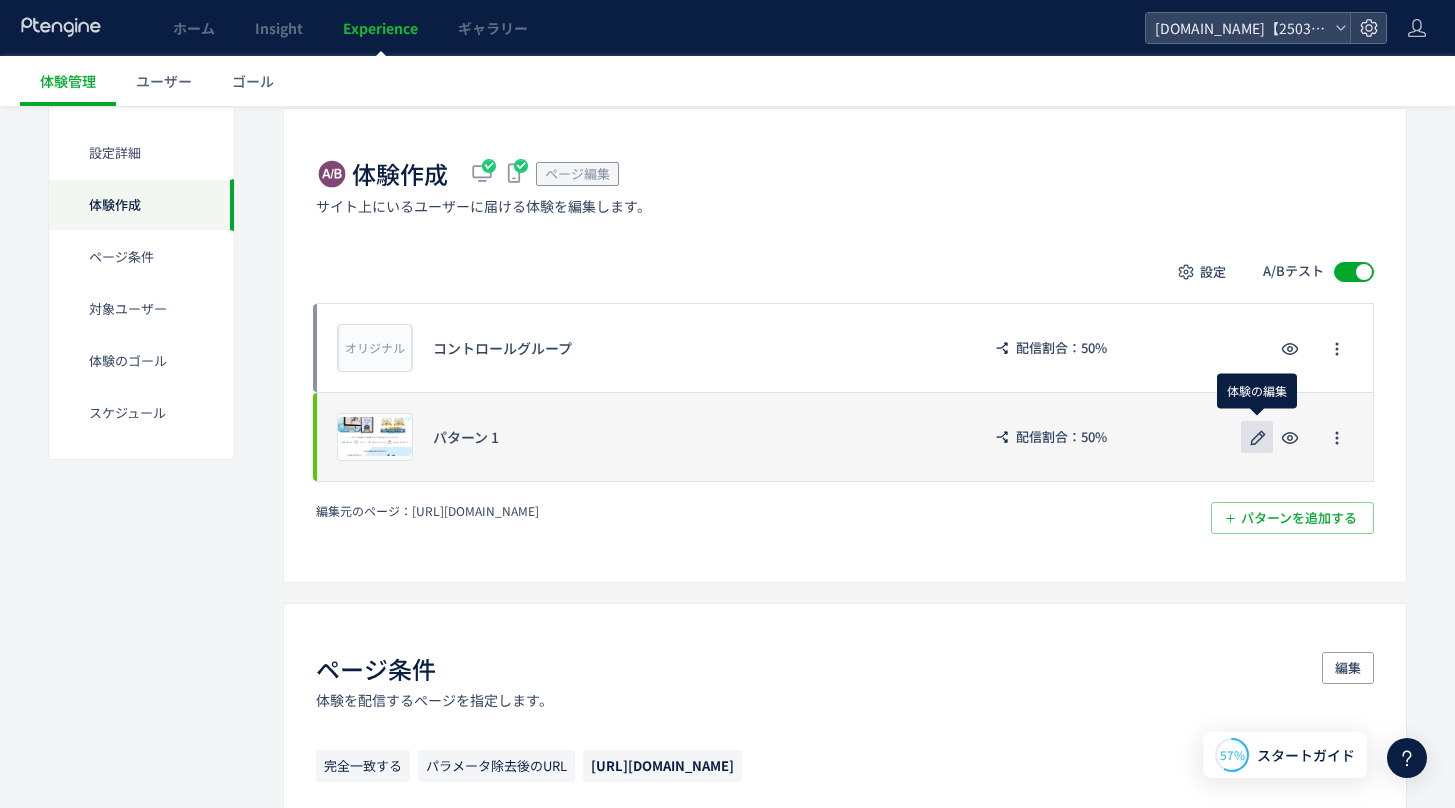 click 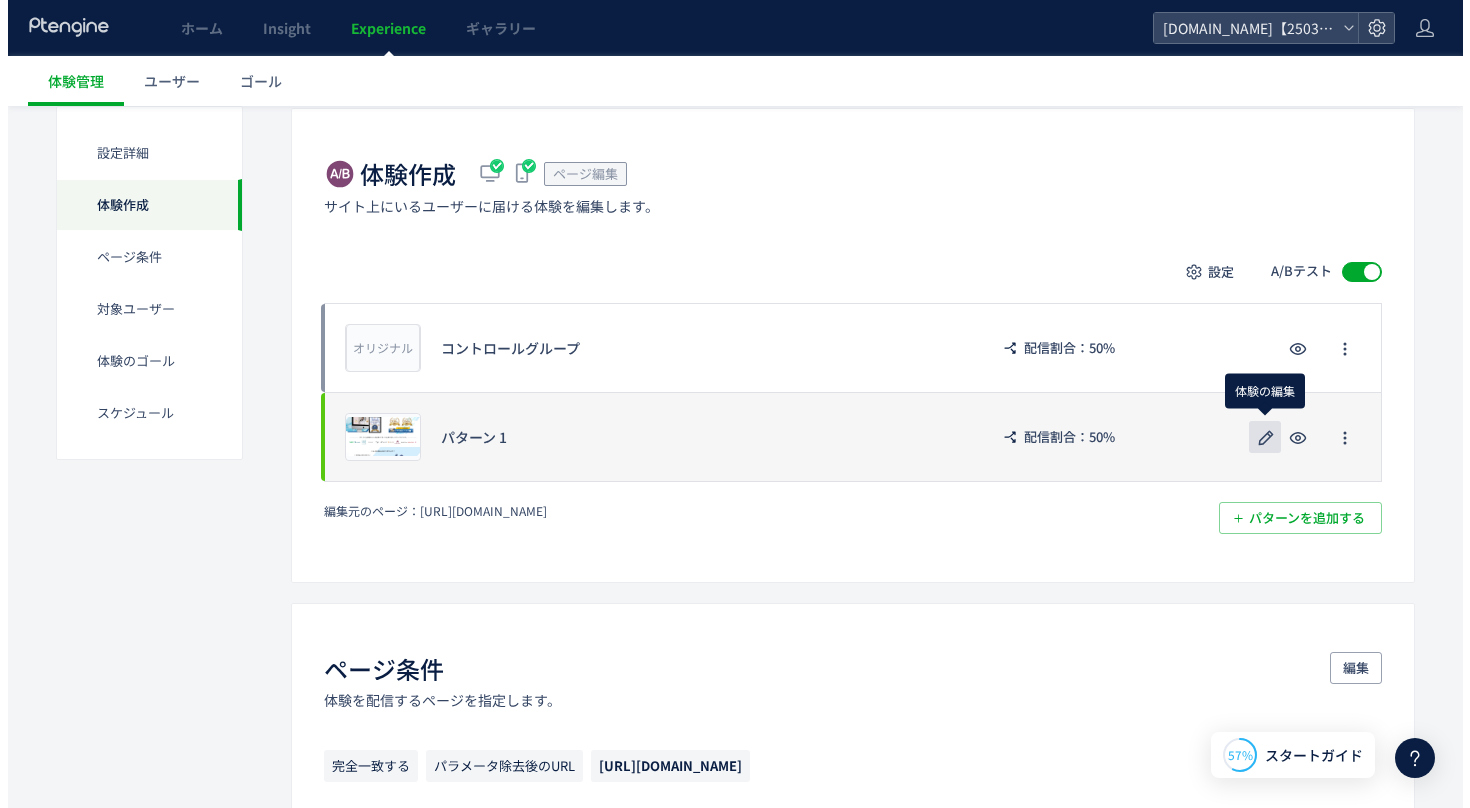 scroll, scrollTop: 0, scrollLeft: 0, axis: both 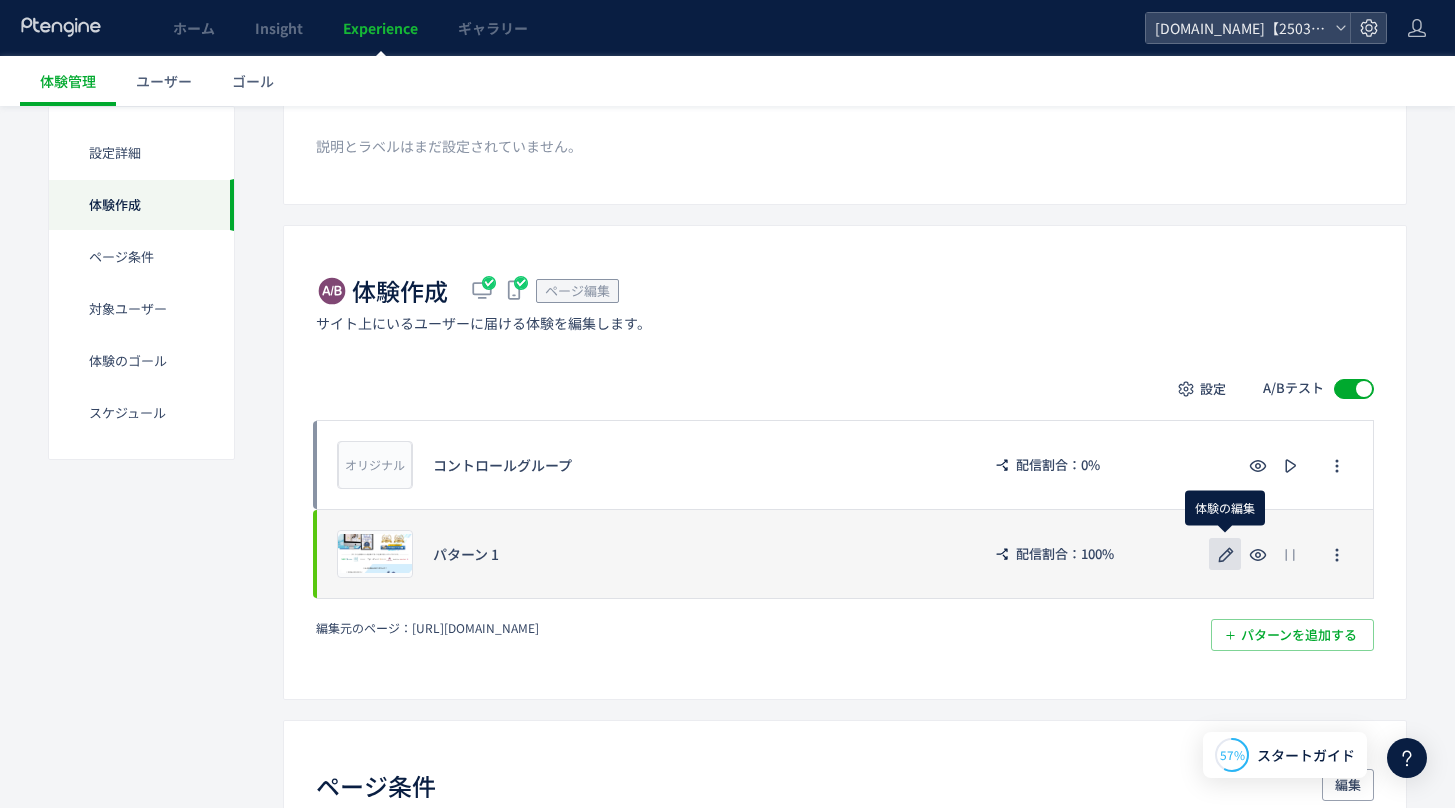 click 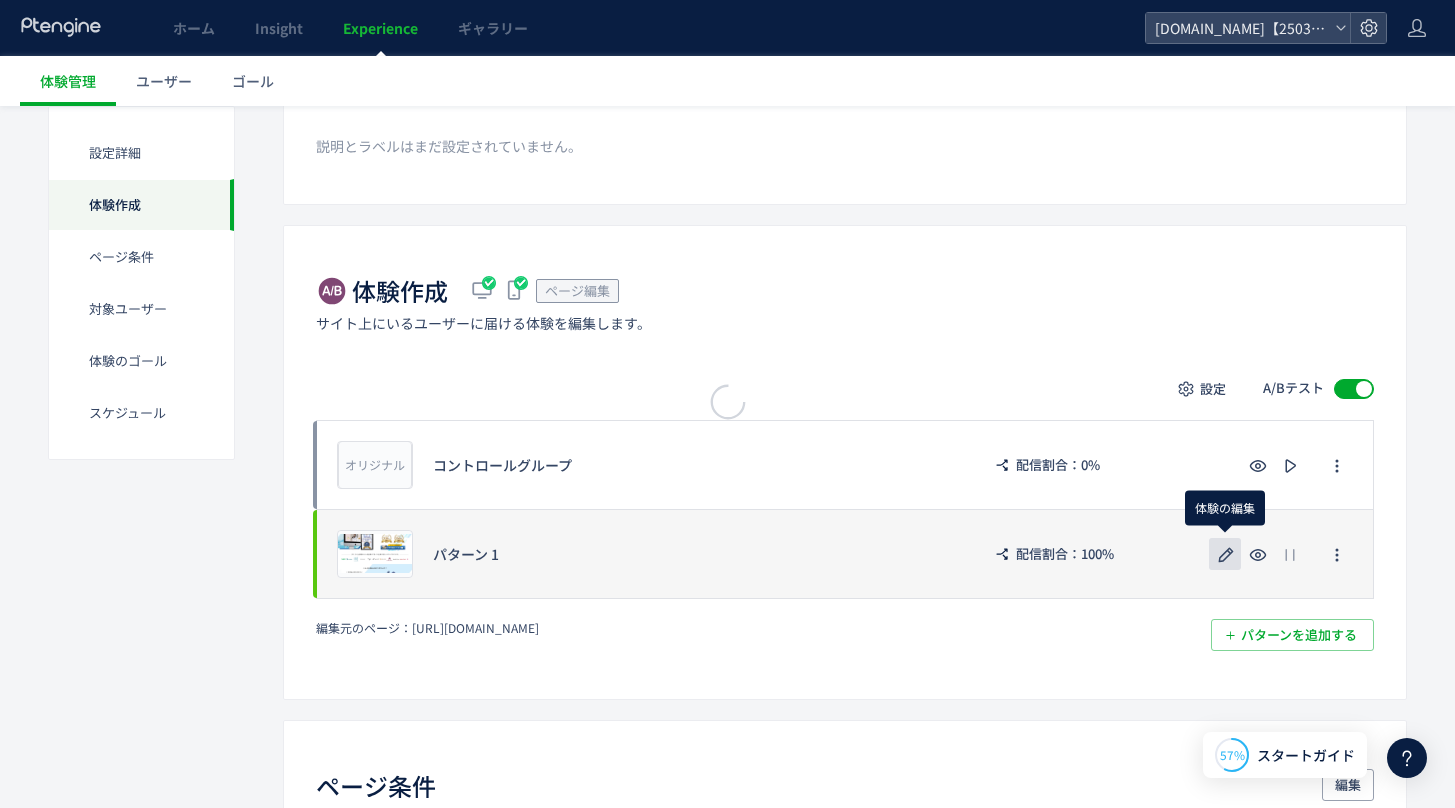 scroll, scrollTop: 0, scrollLeft: 0, axis: both 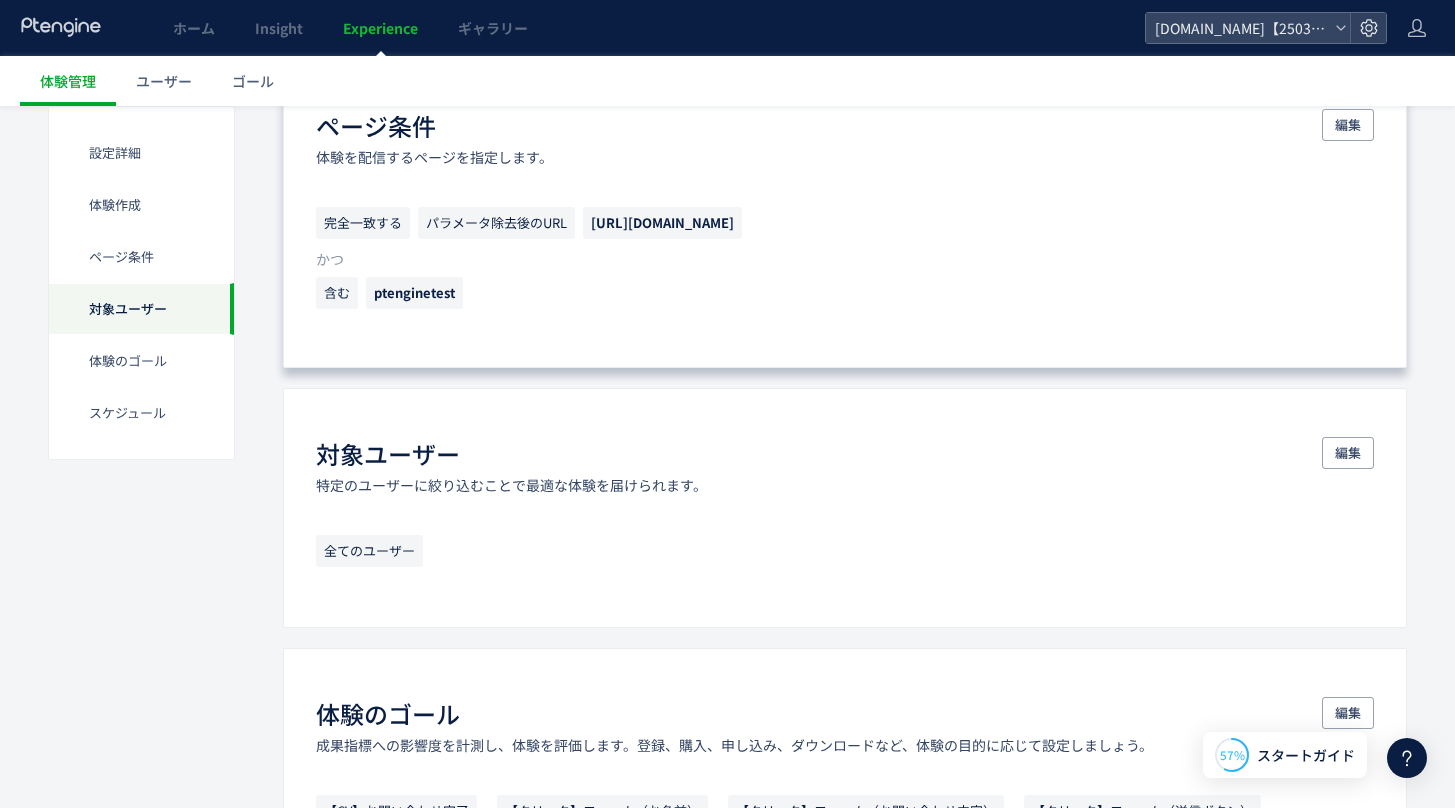 drag, startPoint x: 589, startPoint y: 216, endPoint x: 761, endPoint y: 221, distance: 172.07266 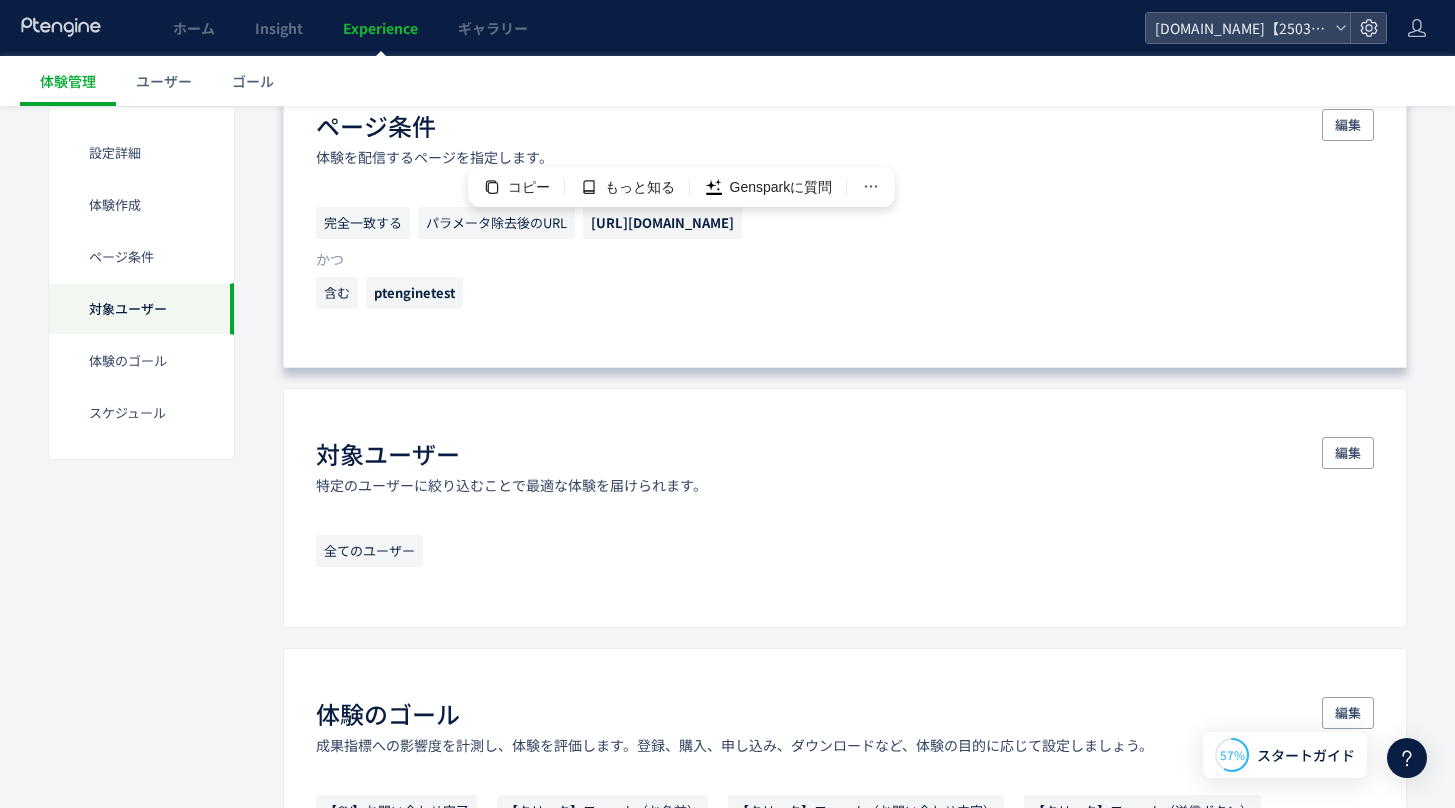 copy on "[URL][DOMAIN_NAME]" 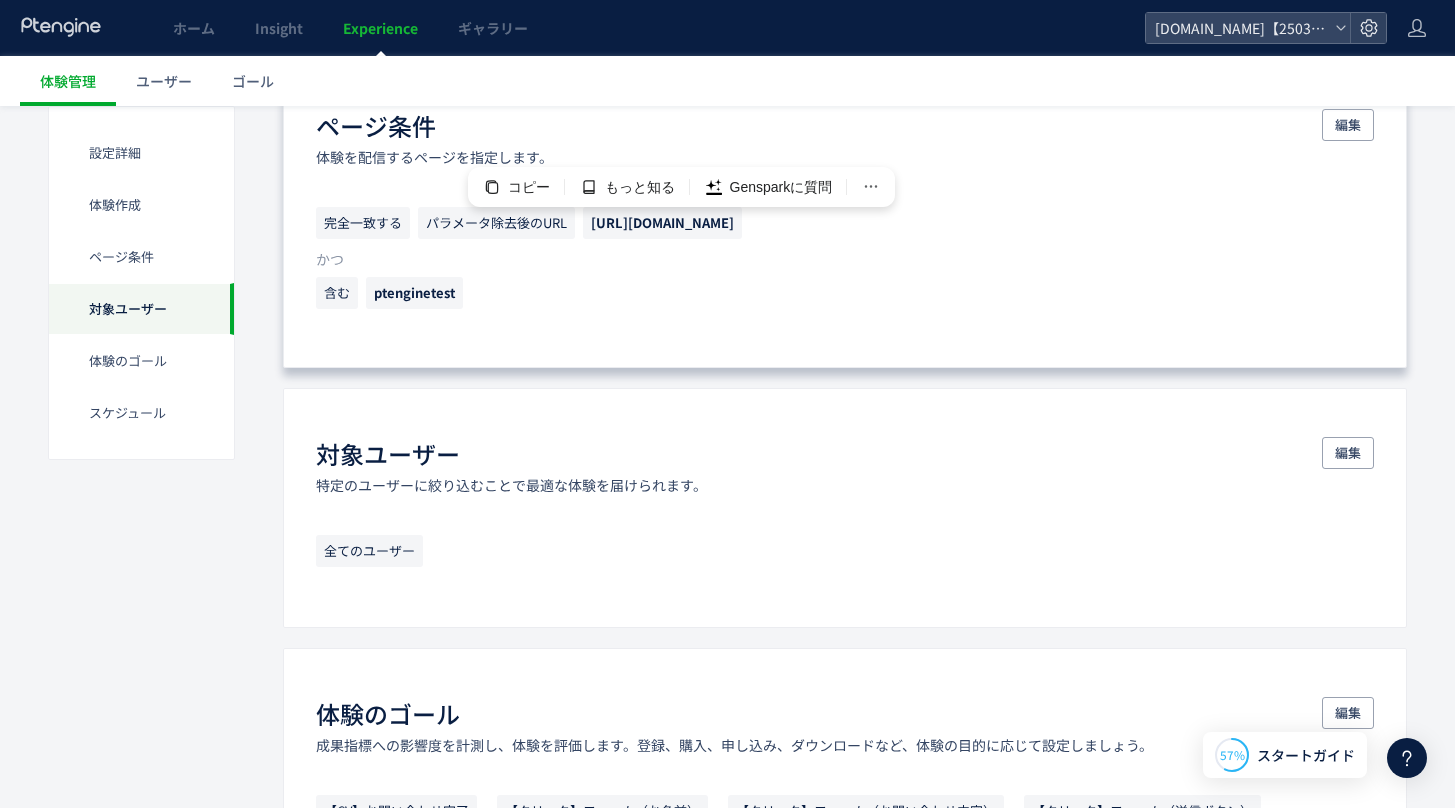 click on "ページ条件  体験を配信するページを指定します。 編集" at bounding box center (845, 138) 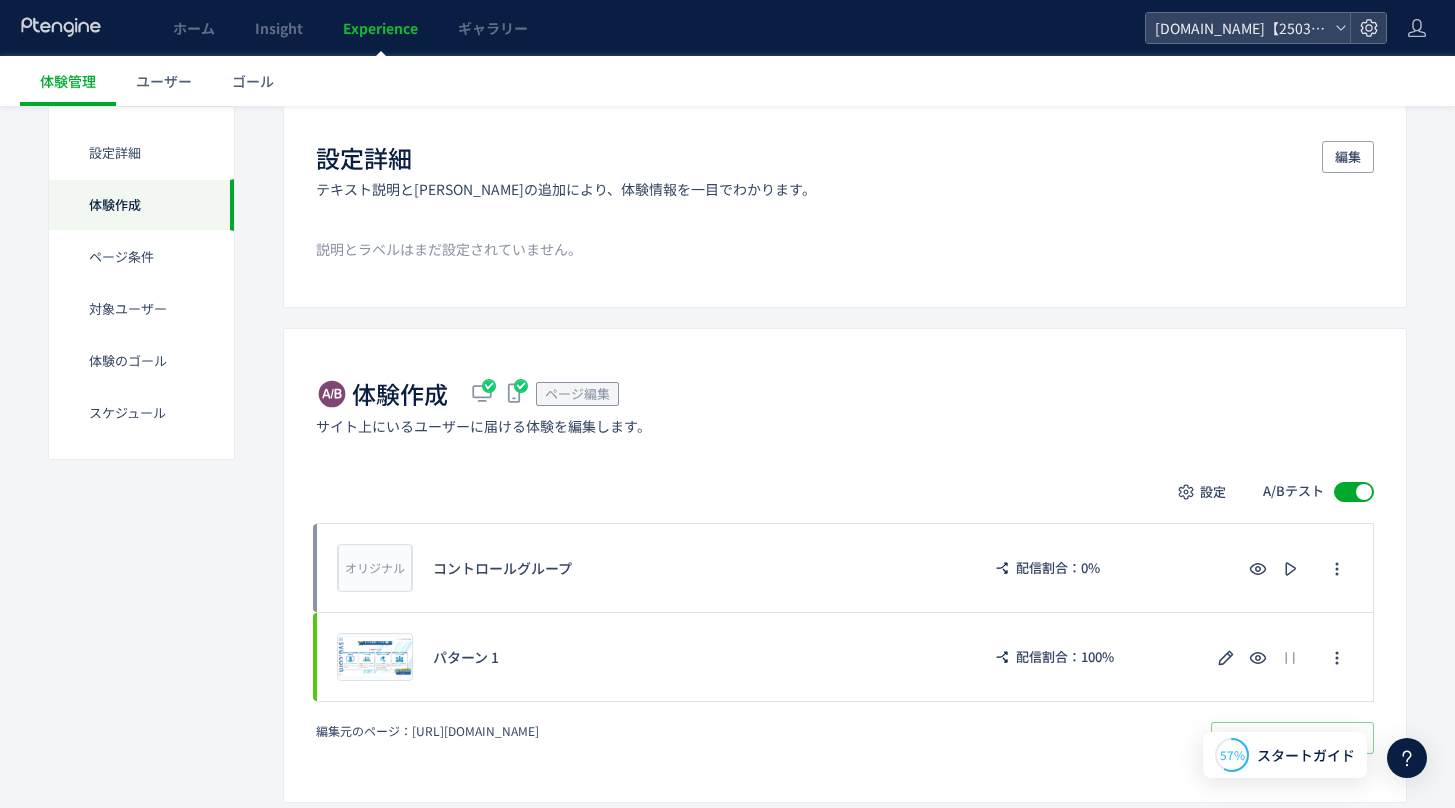 scroll, scrollTop: 165, scrollLeft: 0, axis: vertical 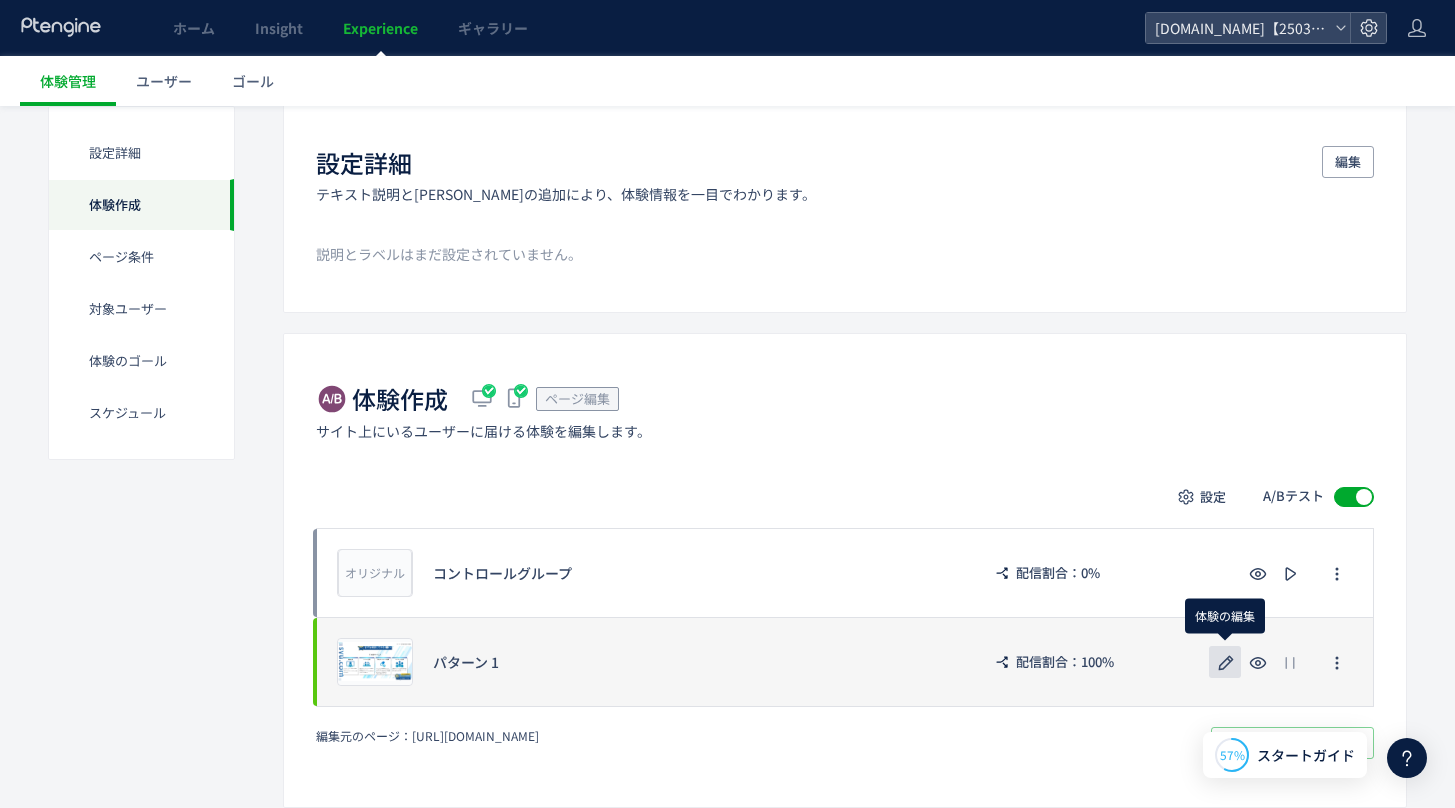 click 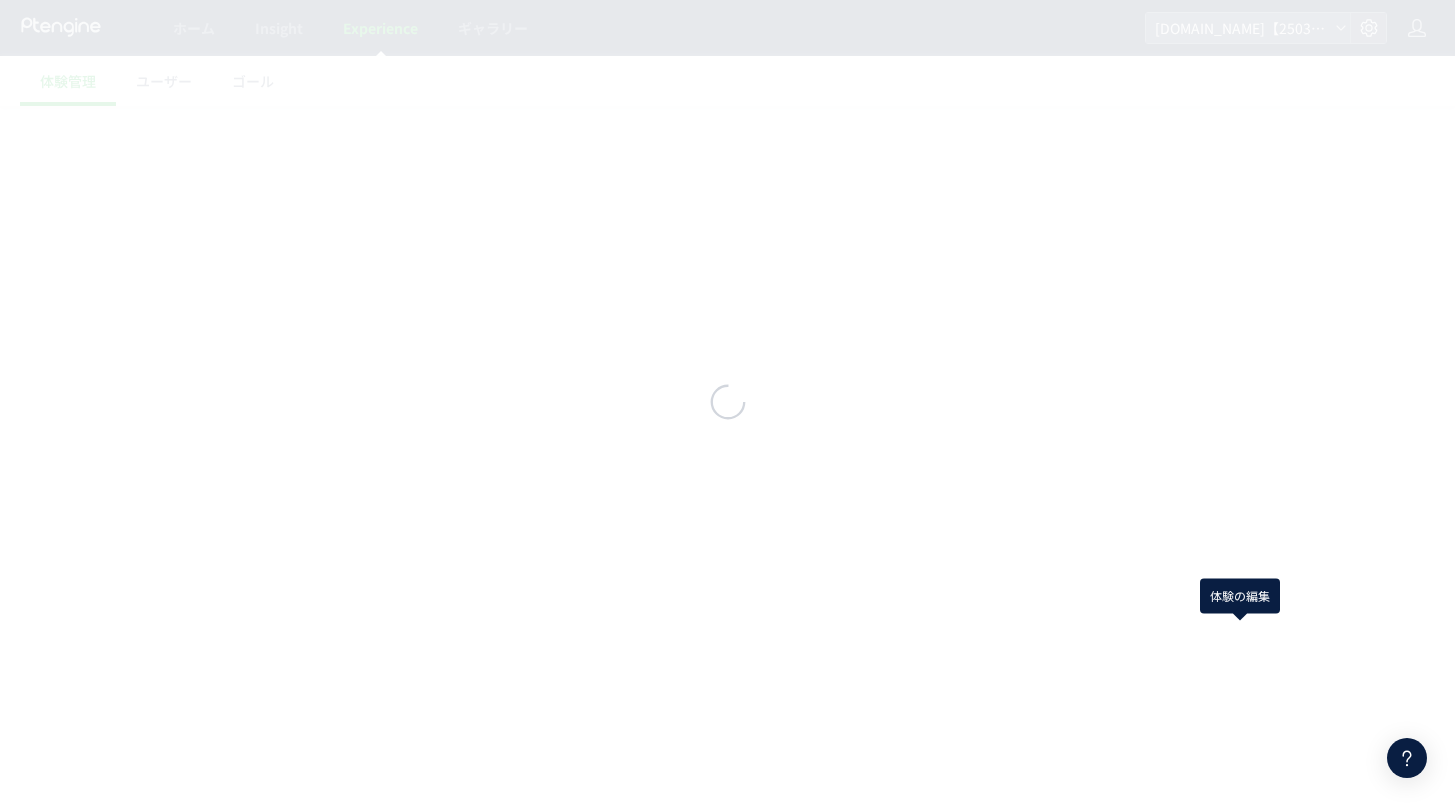 scroll, scrollTop: 0, scrollLeft: 0, axis: both 